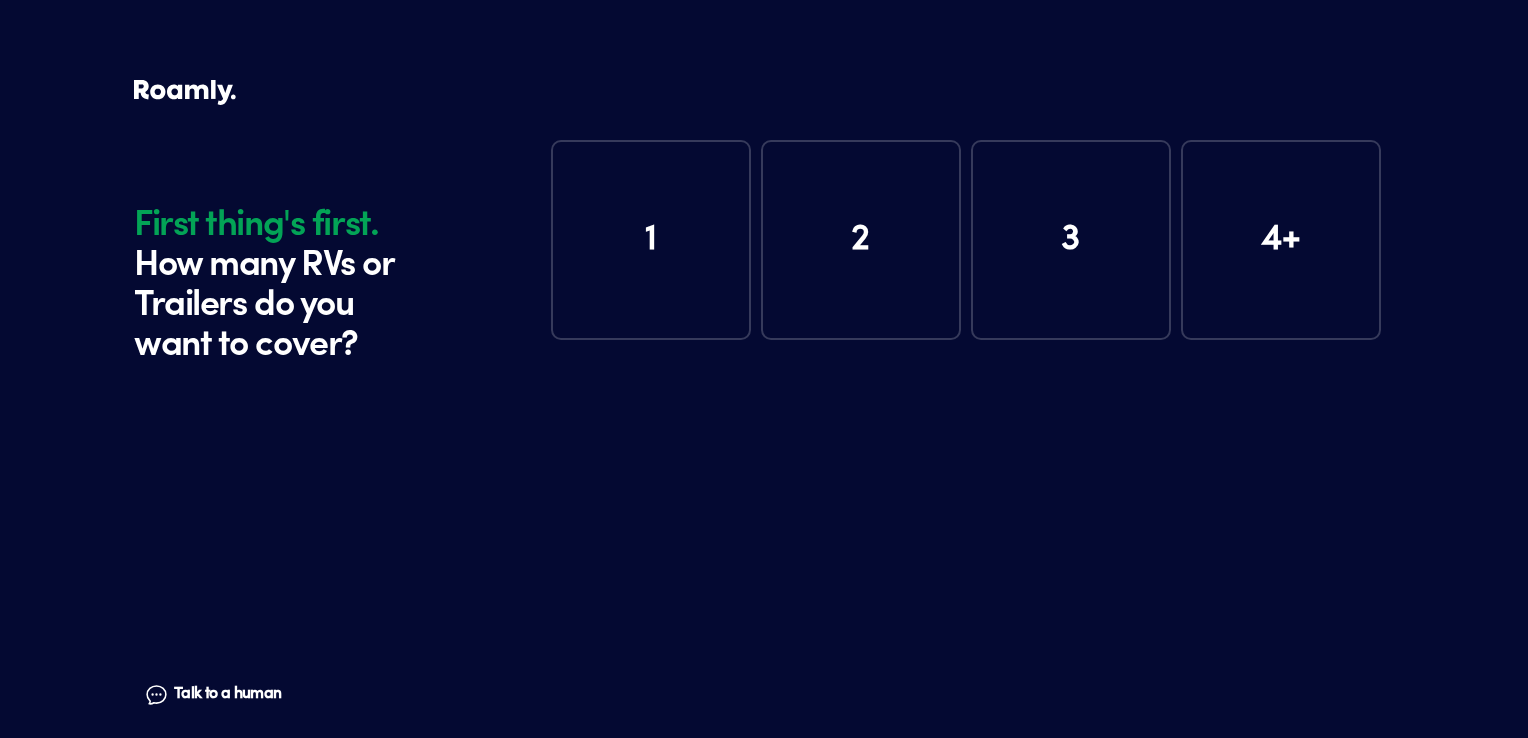 scroll, scrollTop: 0, scrollLeft: 0, axis: both 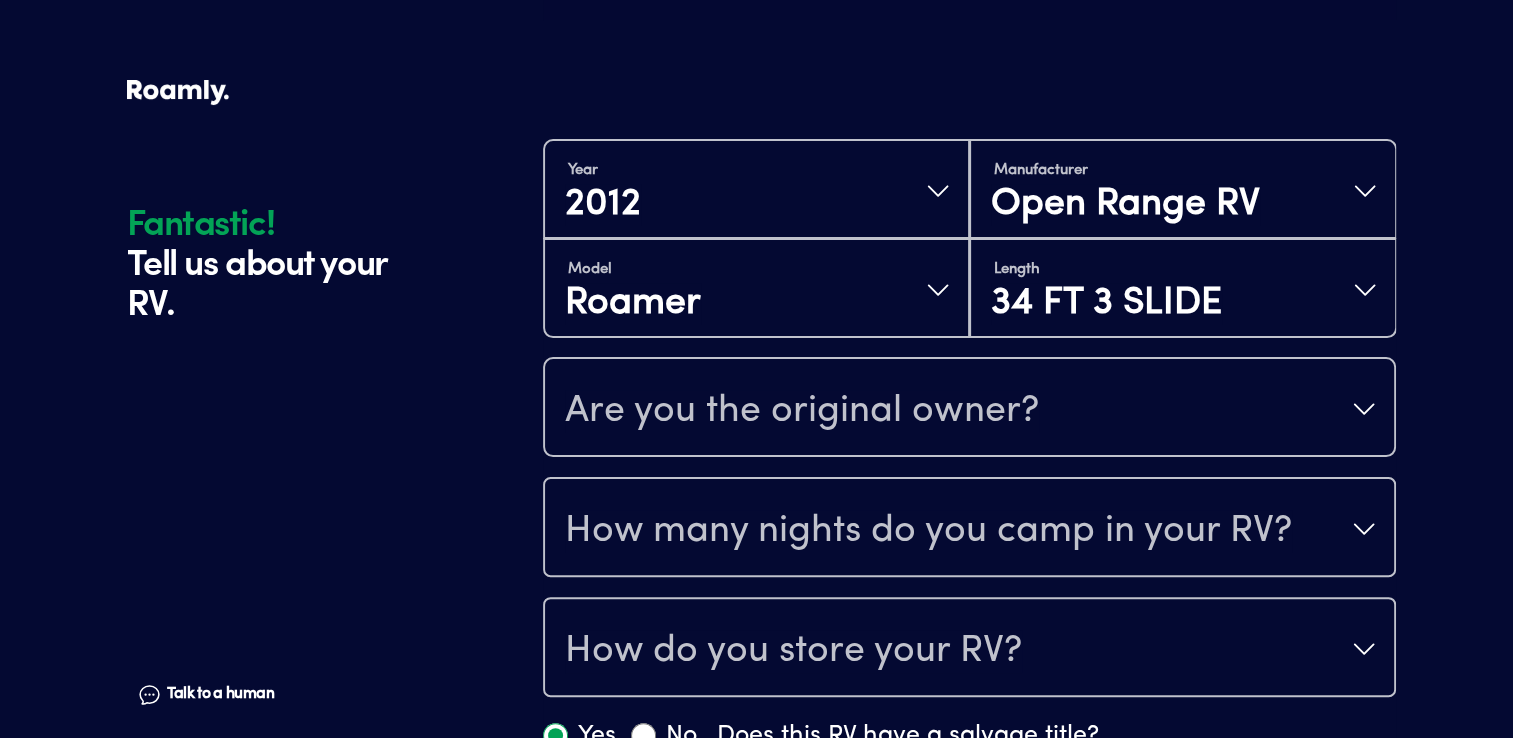 click on "Are you the original owner?" at bounding box center (802, 411) 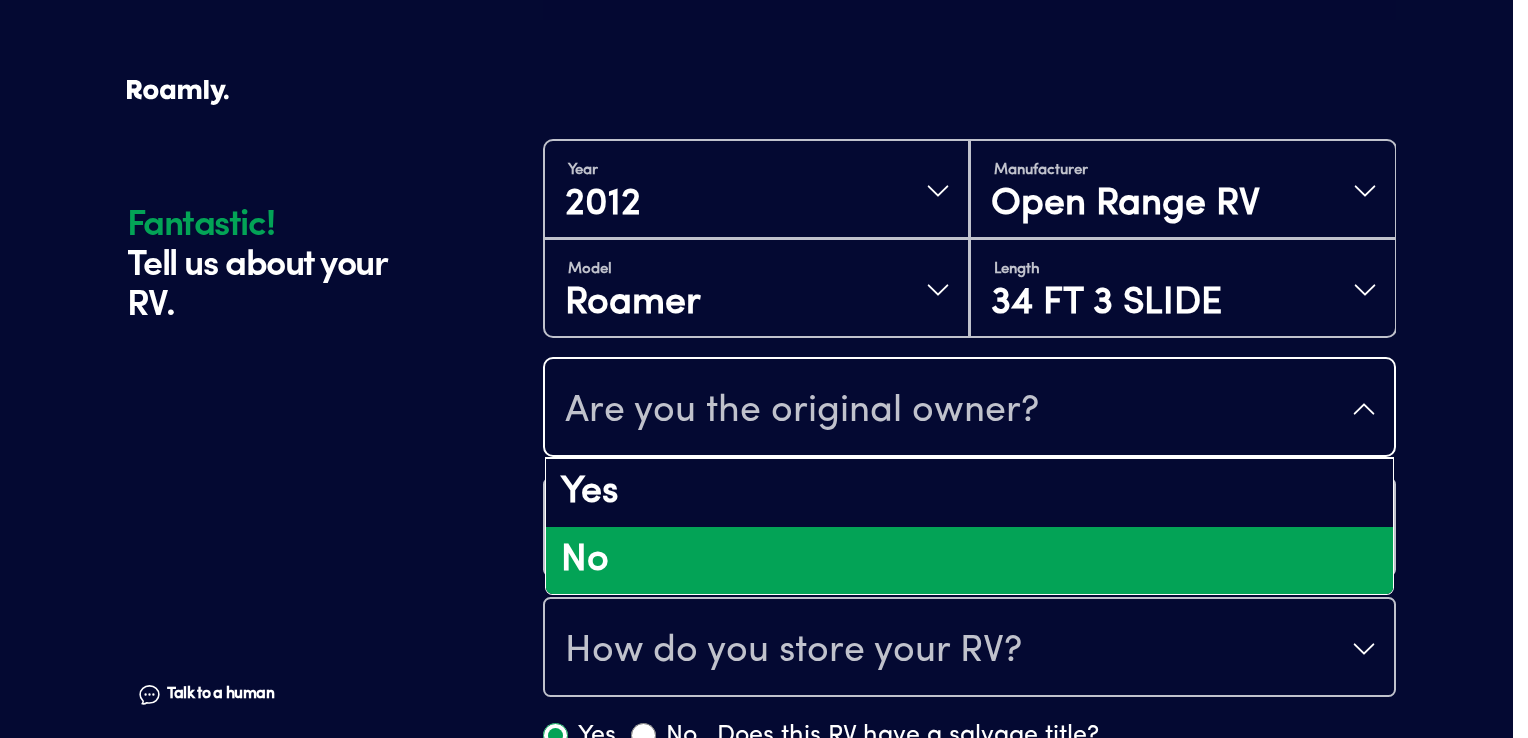 click on "No" at bounding box center [969, 561] 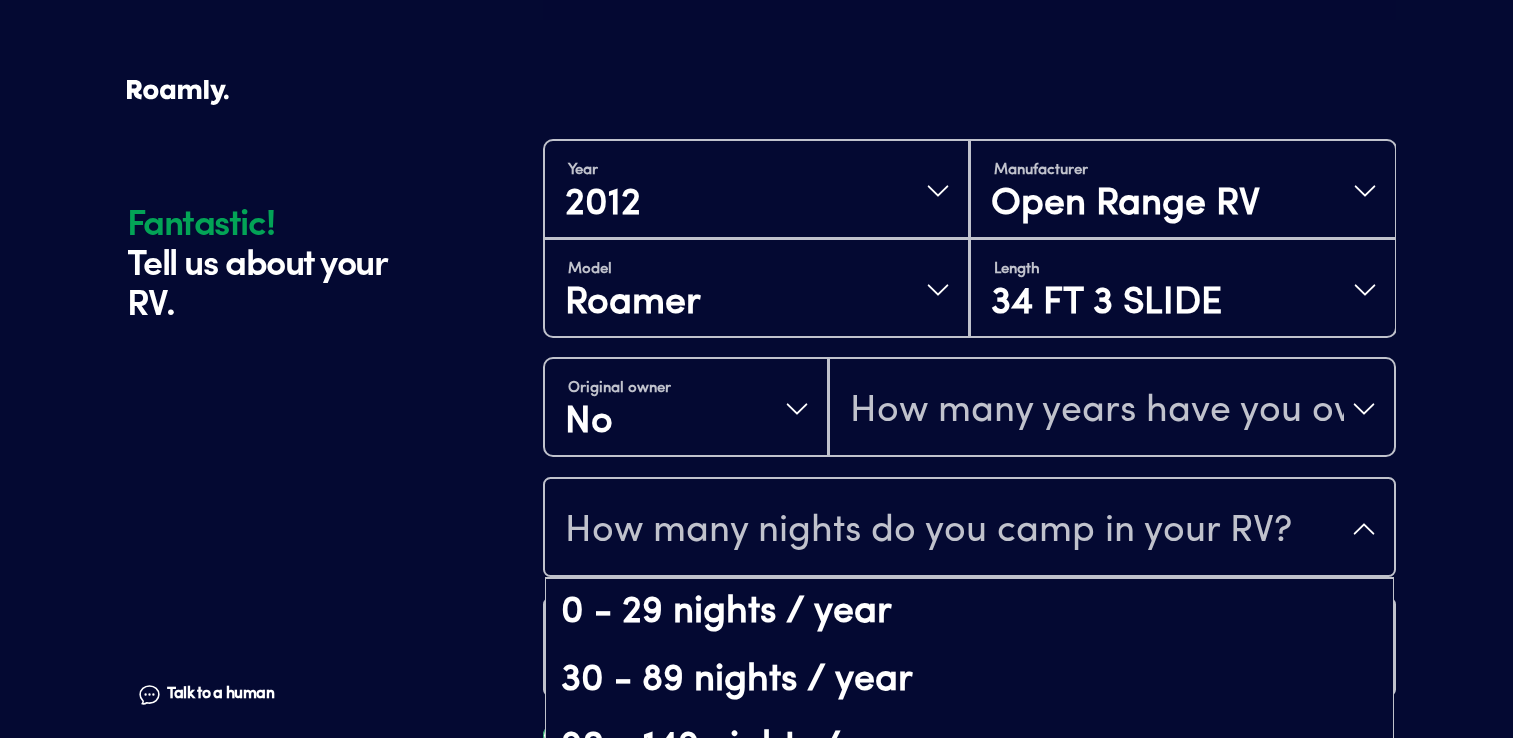 click on "How many nights do you camp in your RV?" at bounding box center [928, 531] 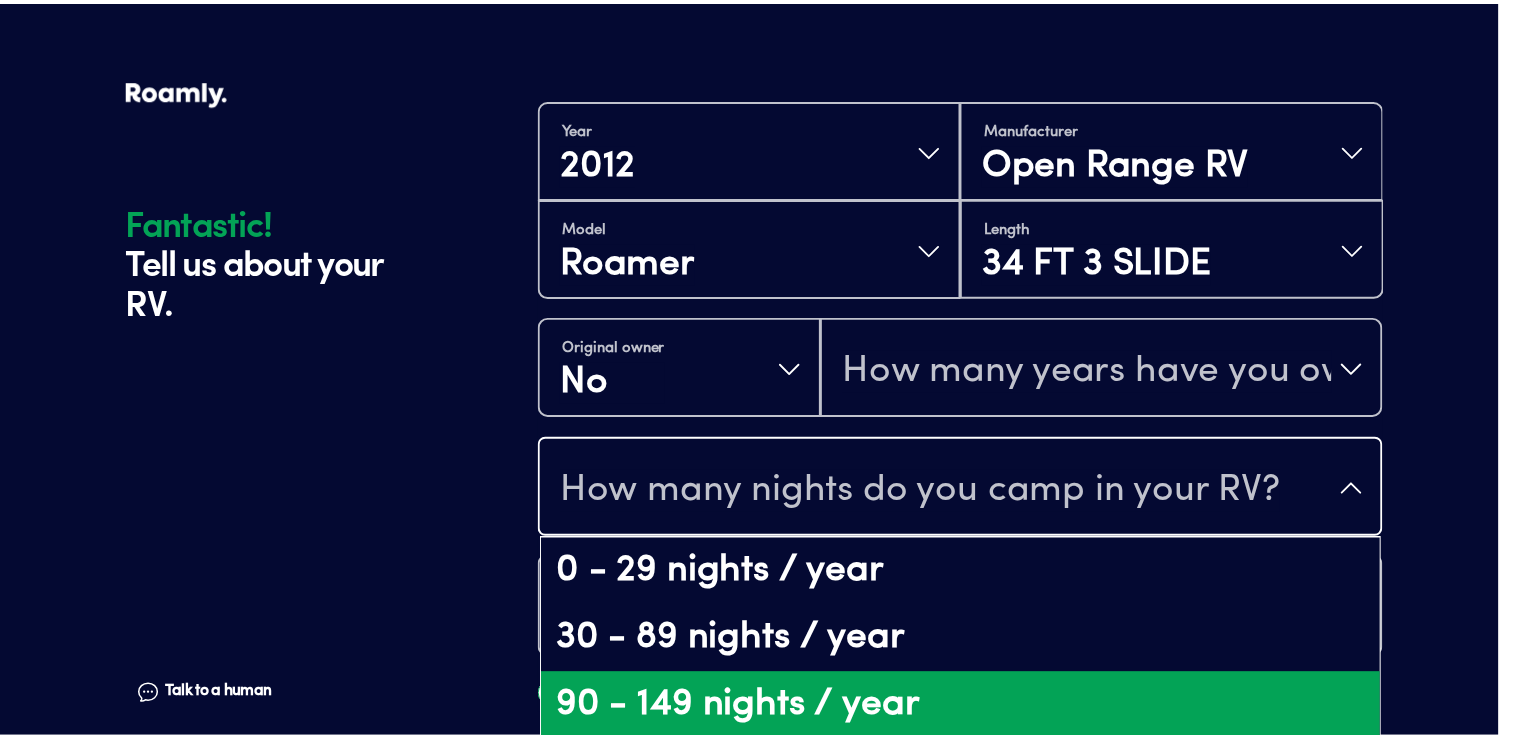 scroll, scrollTop: 392, scrollLeft: 0, axis: vertical 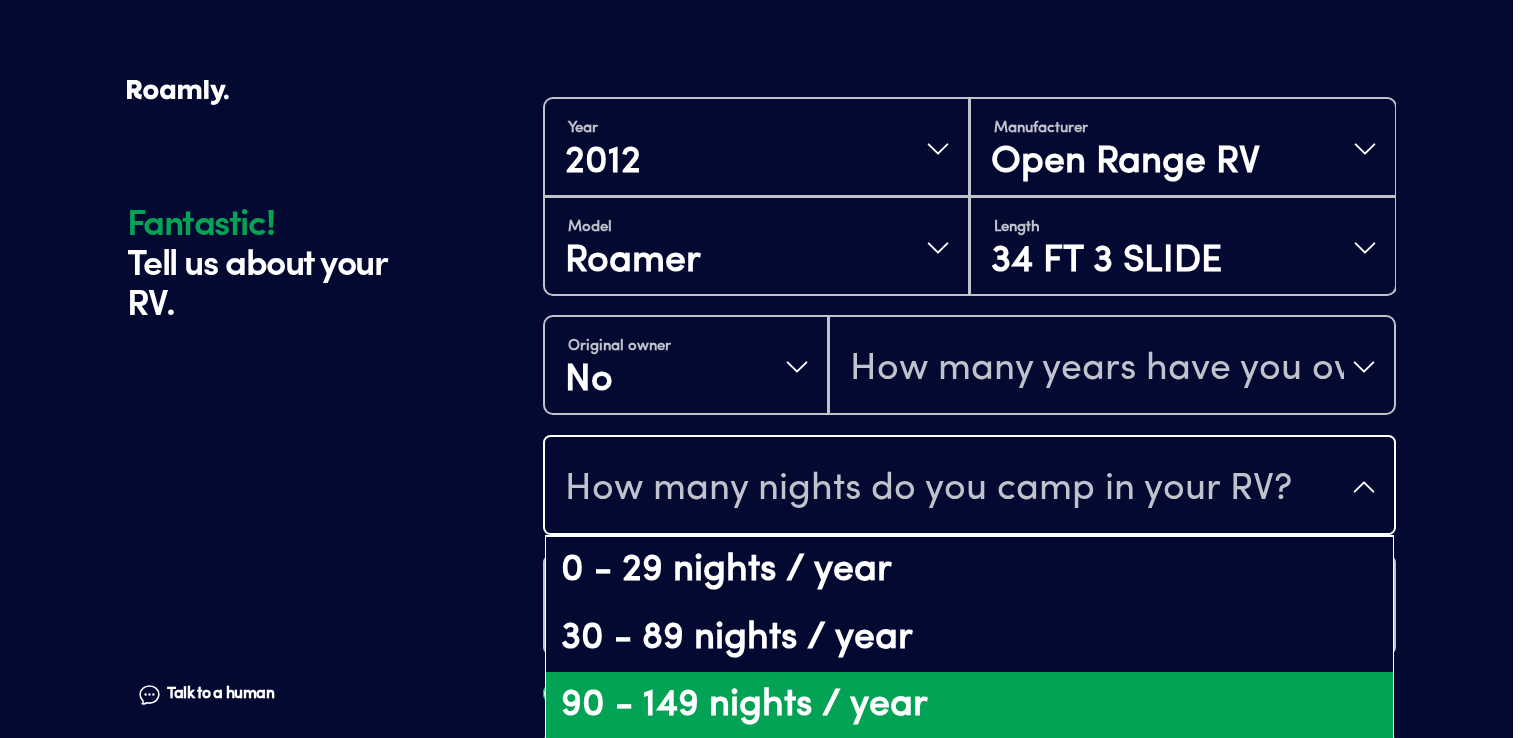 click on "90 - 149 nights / year" at bounding box center [969, 706] 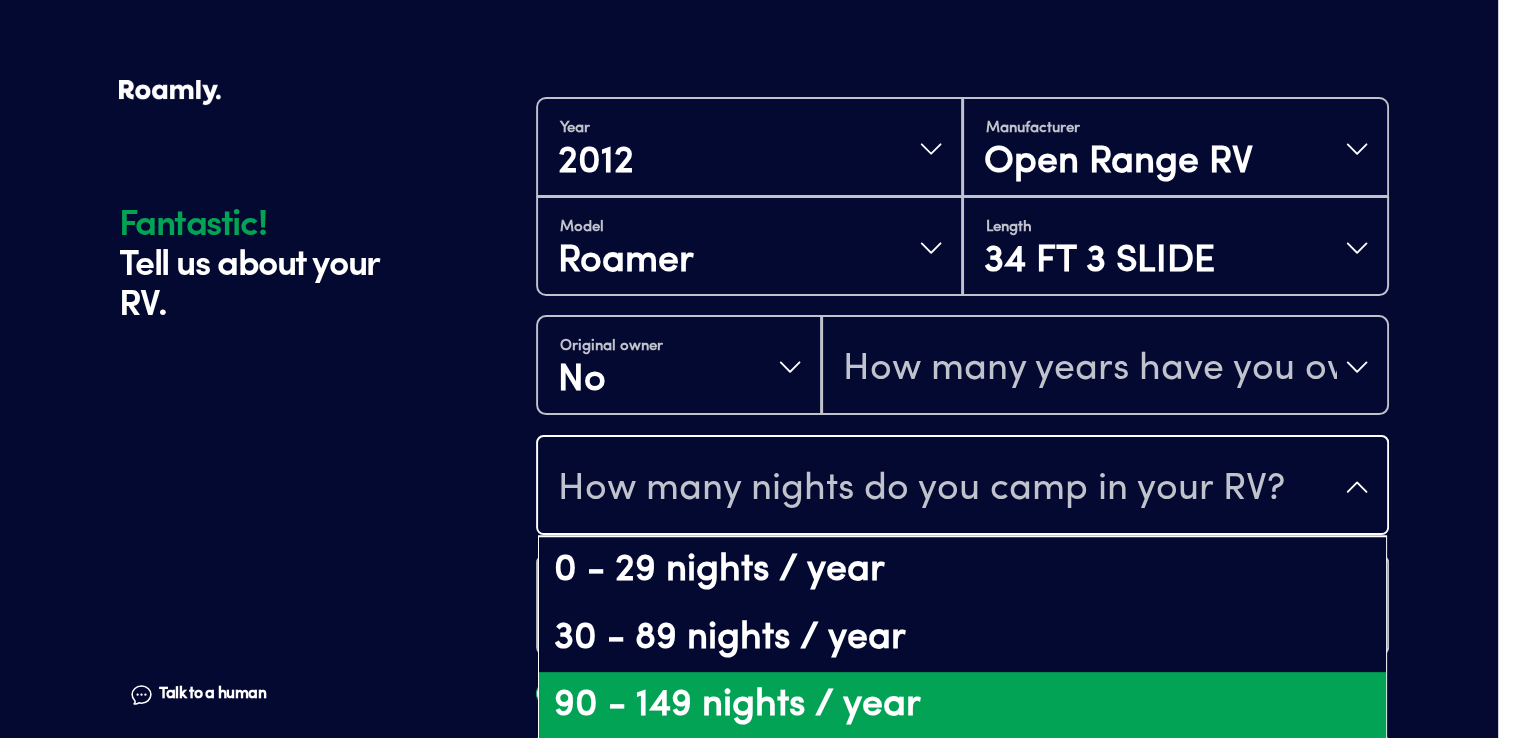 scroll, scrollTop: 0, scrollLeft: 0, axis: both 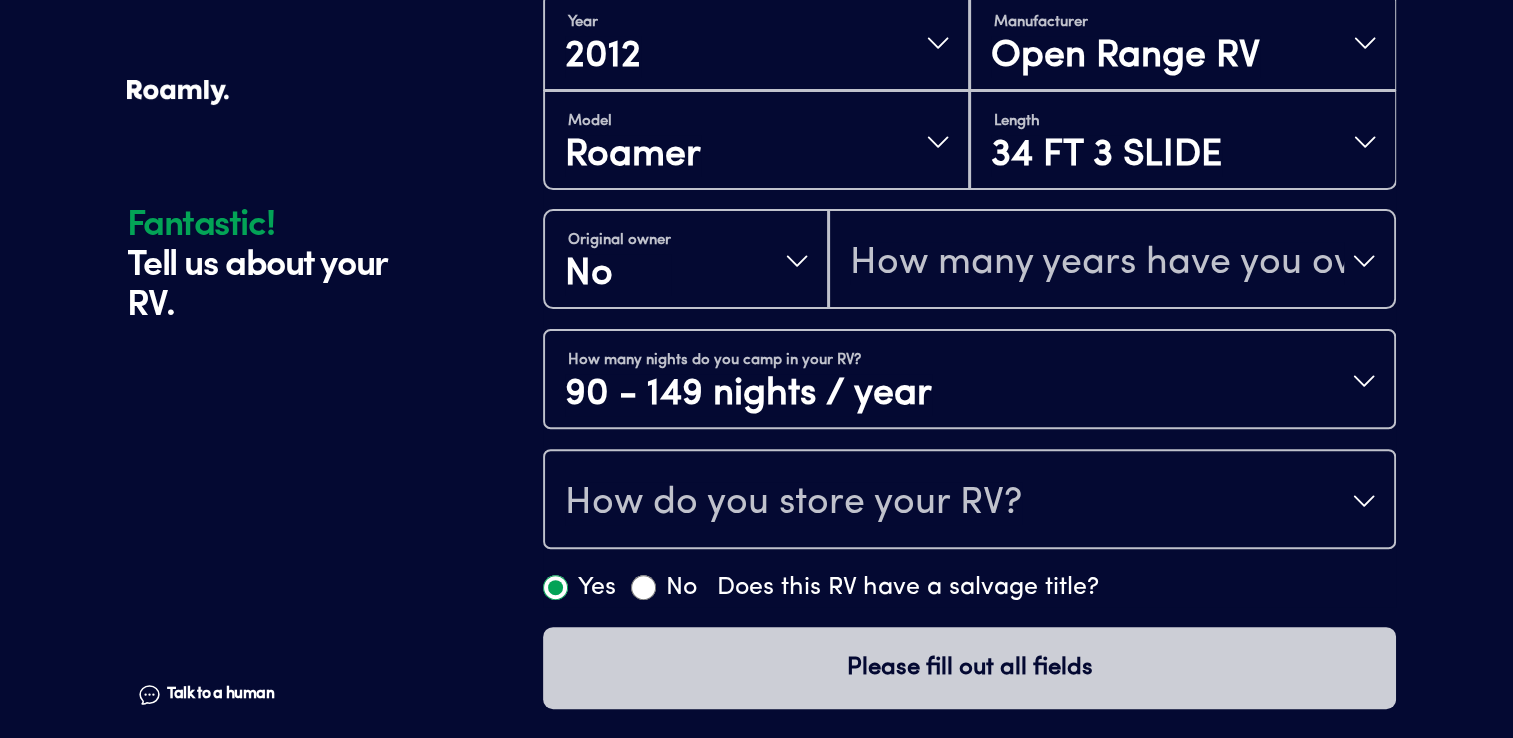 click on "90 - 149 nights / year" at bounding box center [748, 395] 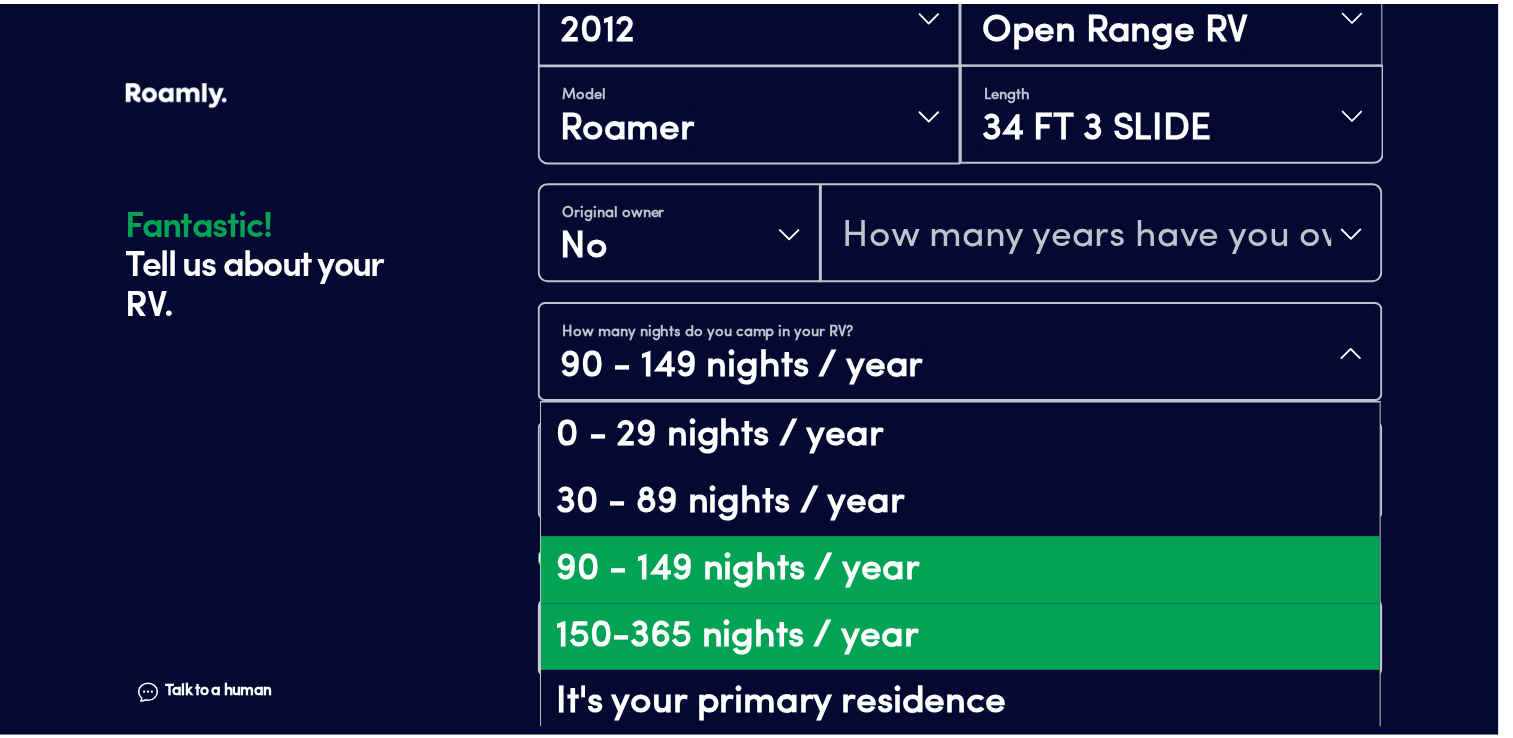 scroll, scrollTop: 40, scrollLeft: 0, axis: vertical 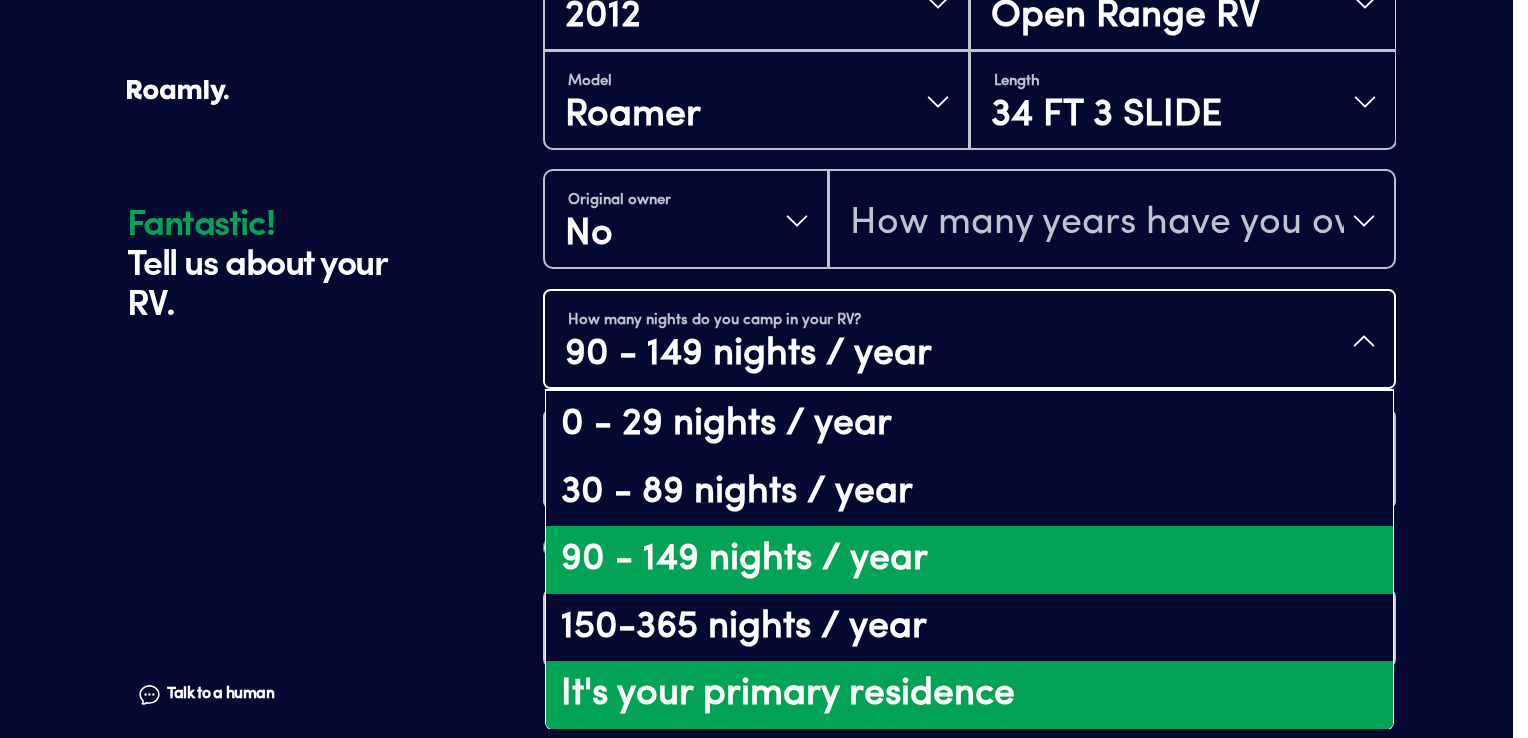 click on "It's your primary residence" at bounding box center [969, 695] 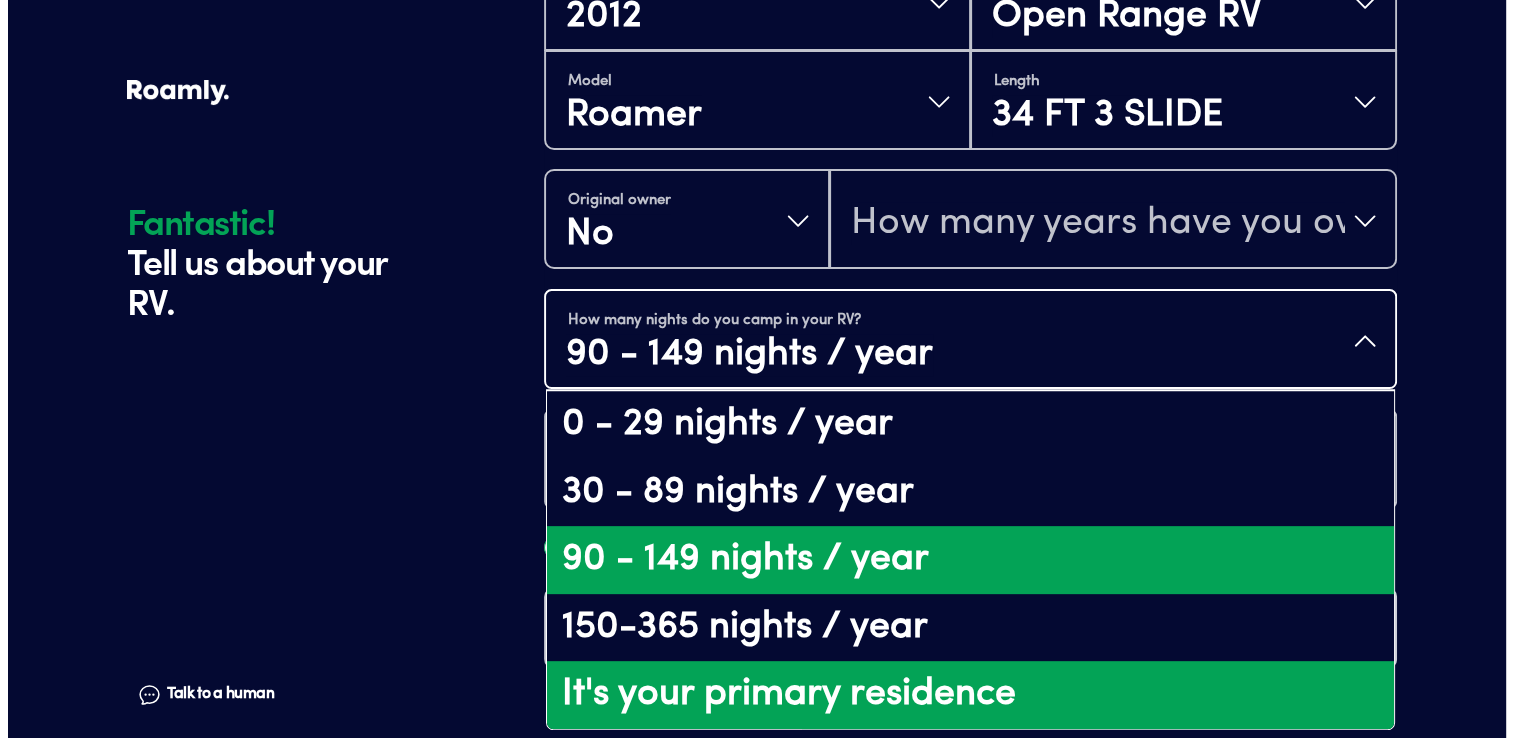 scroll, scrollTop: 0, scrollLeft: 0, axis: both 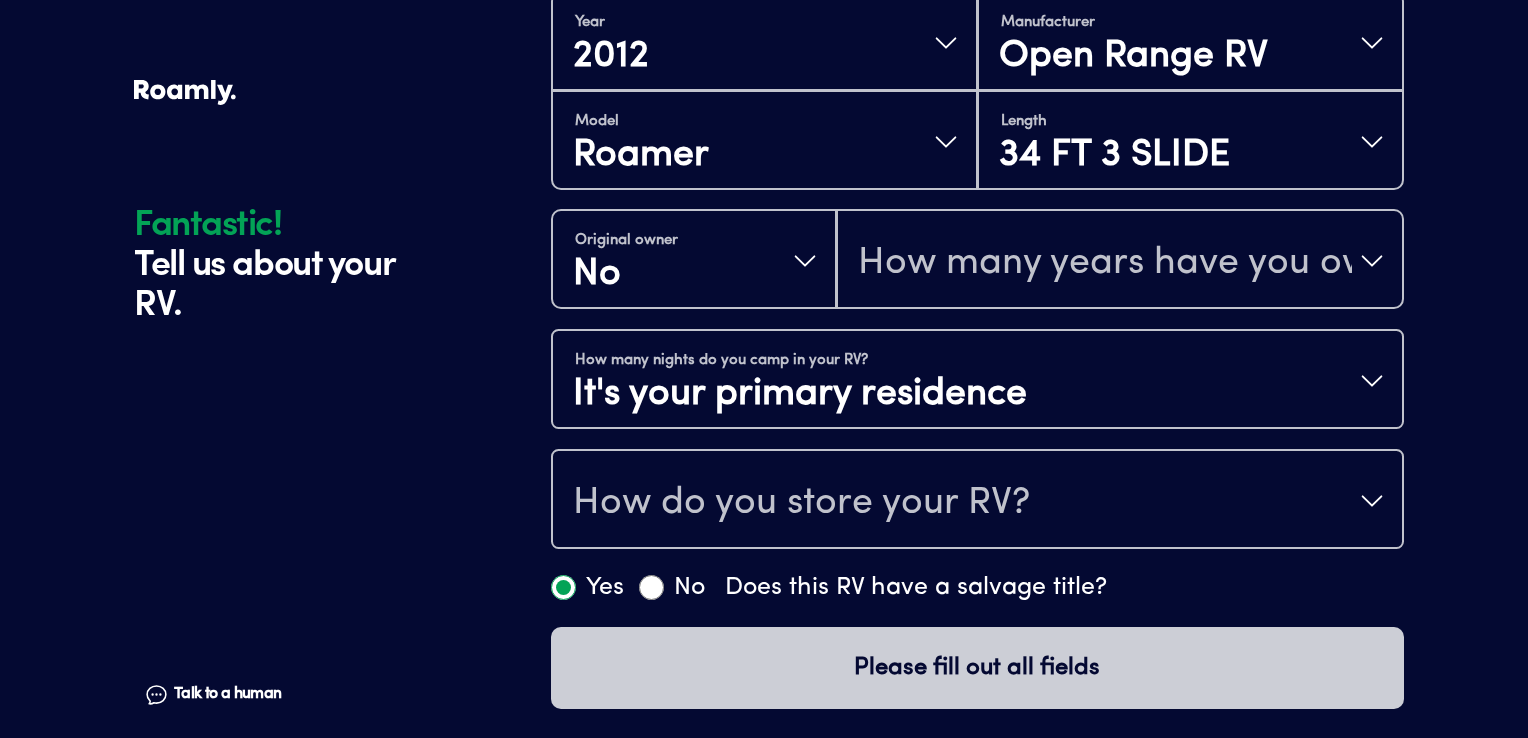 click on "How many nights do you camp in your RV? It's your primary residence" at bounding box center (977, 381) 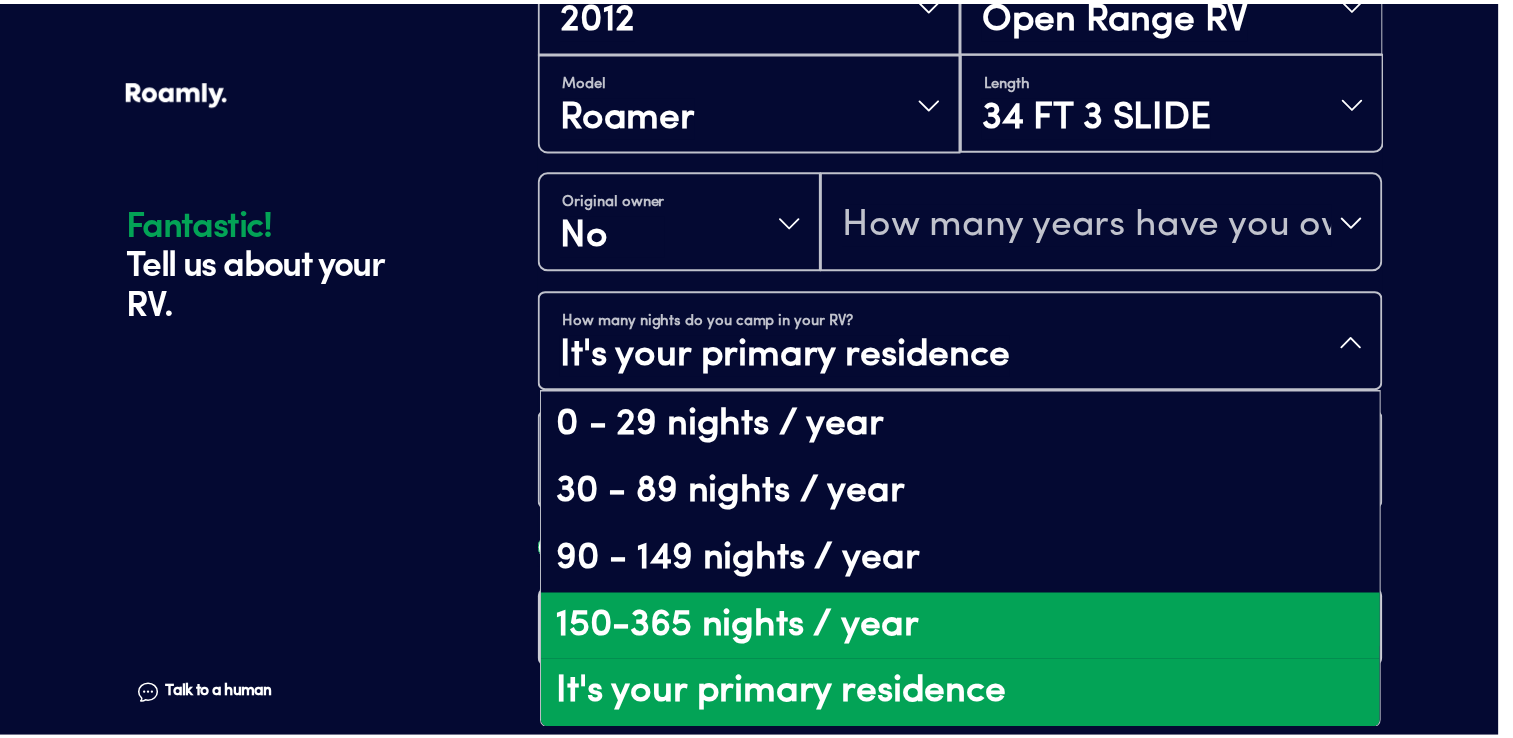 scroll, scrollTop: 40, scrollLeft: 0, axis: vertical 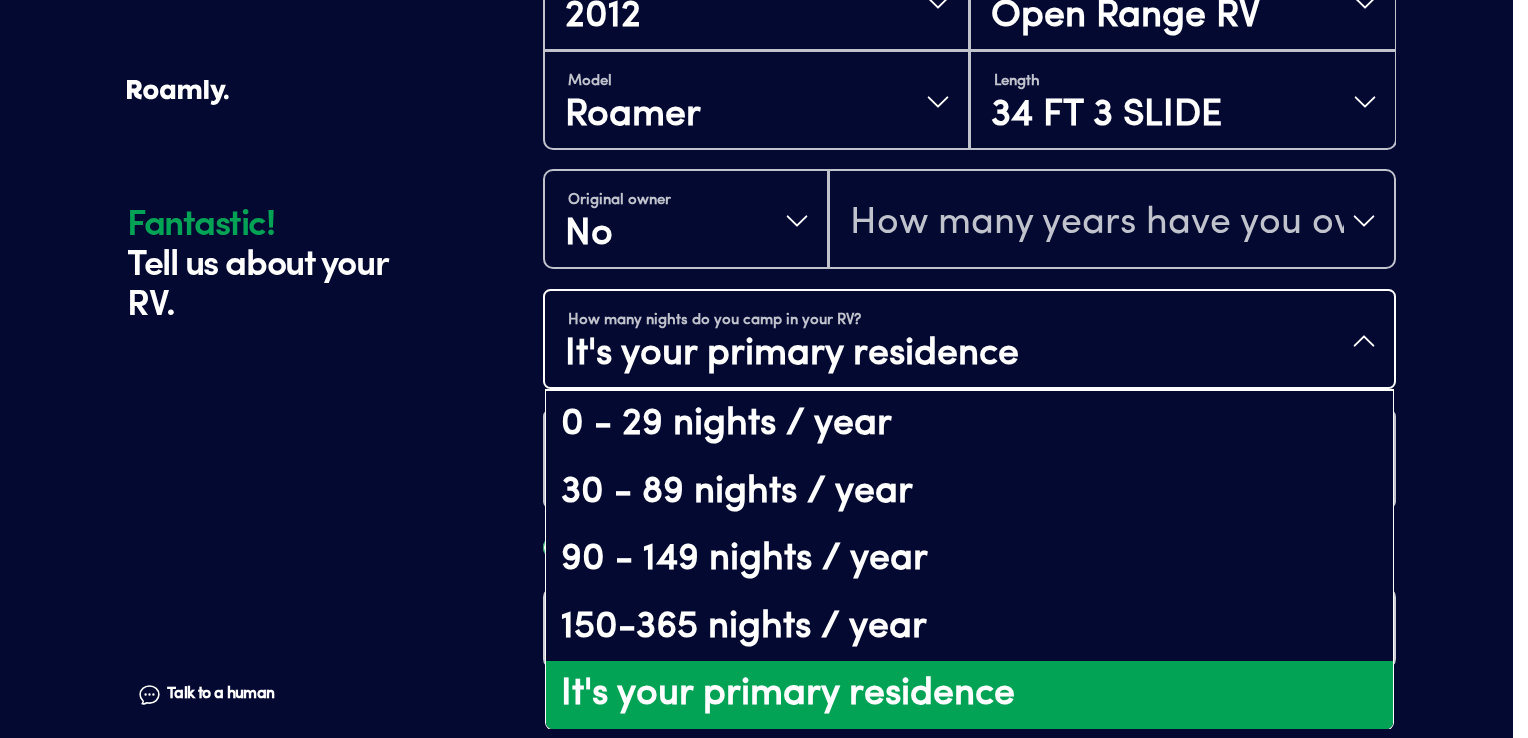 click on "It's your primary residence" at bounding box center [969, 695] 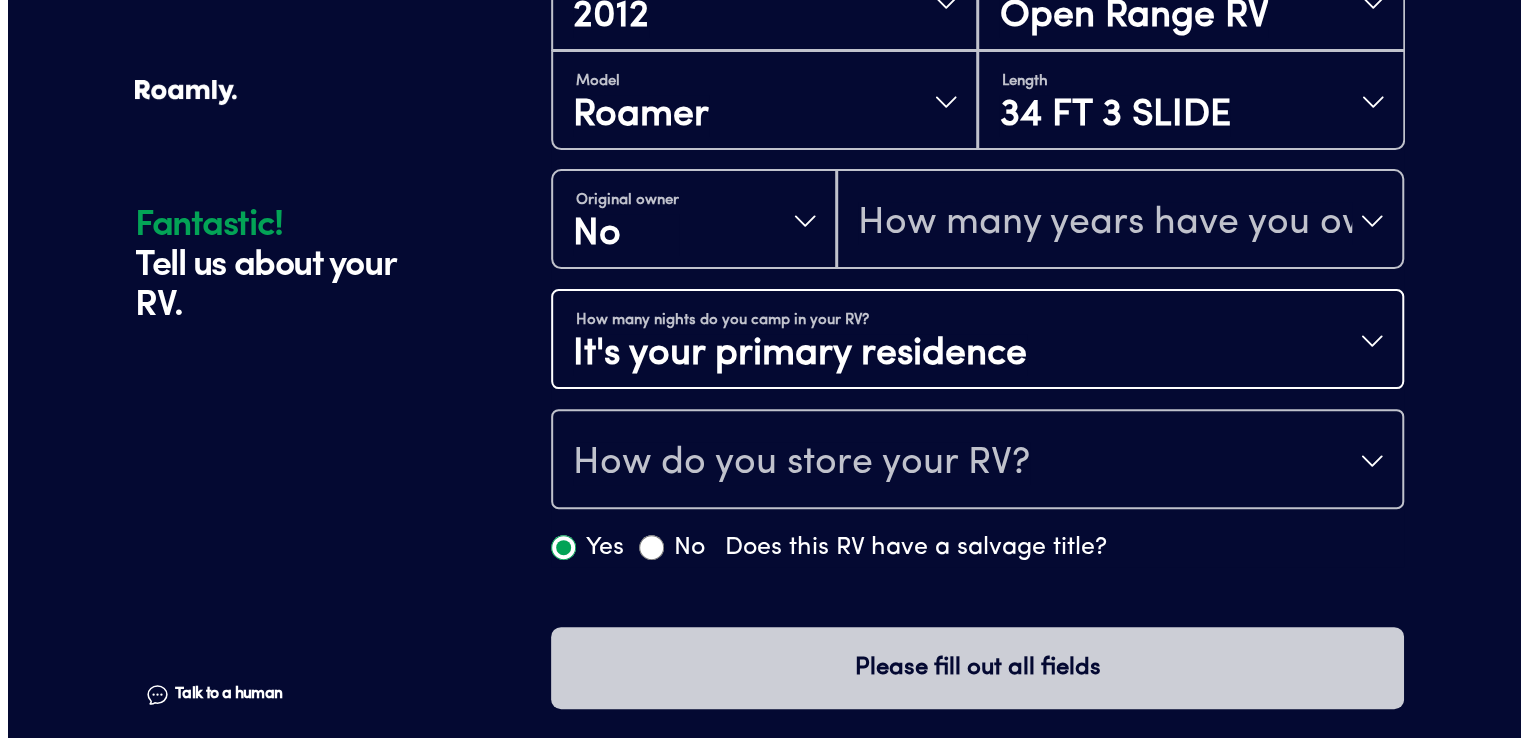 scroll, scrollTop: 0, scrollLeft: 0, axis: both 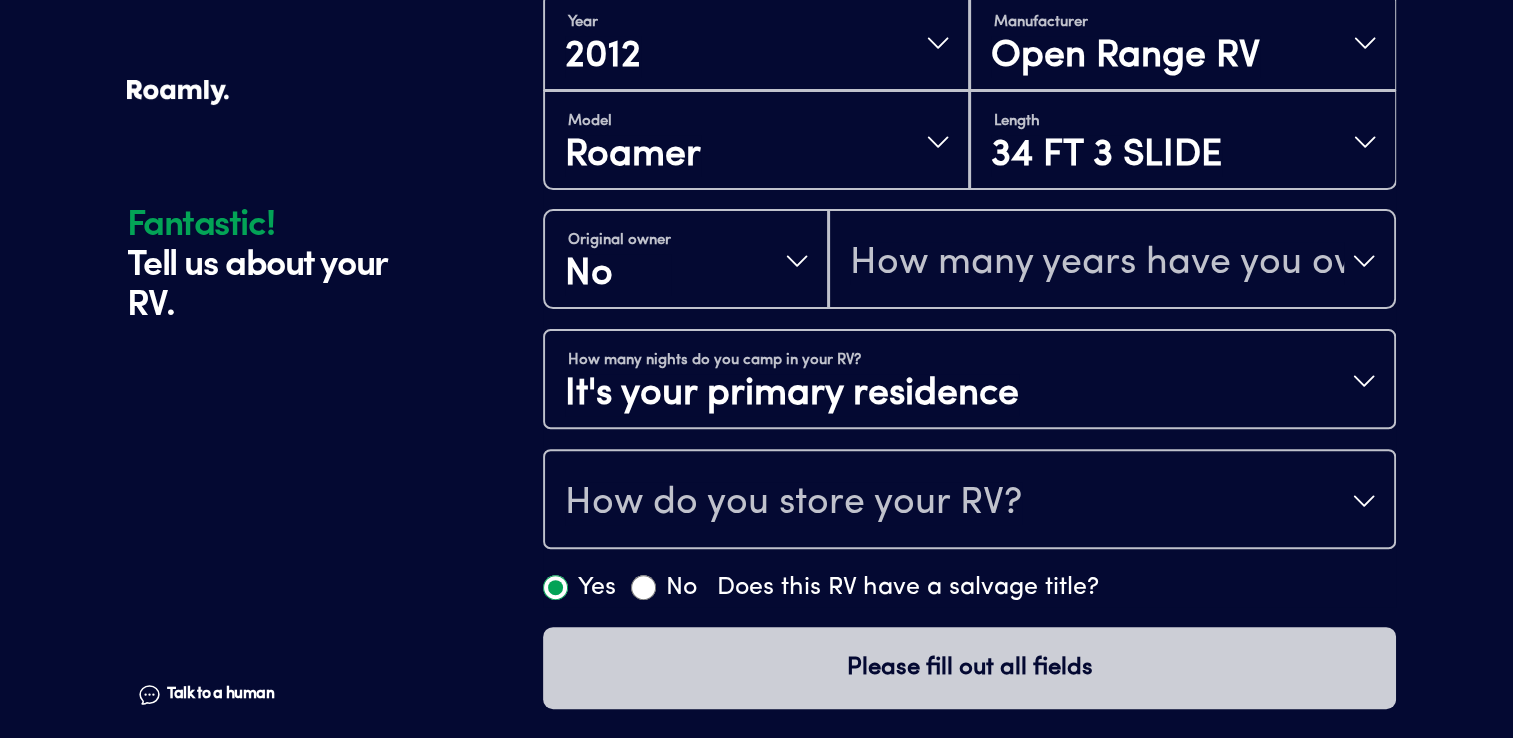 click on "How do you store your RV?" at bounding box center (793, 503) 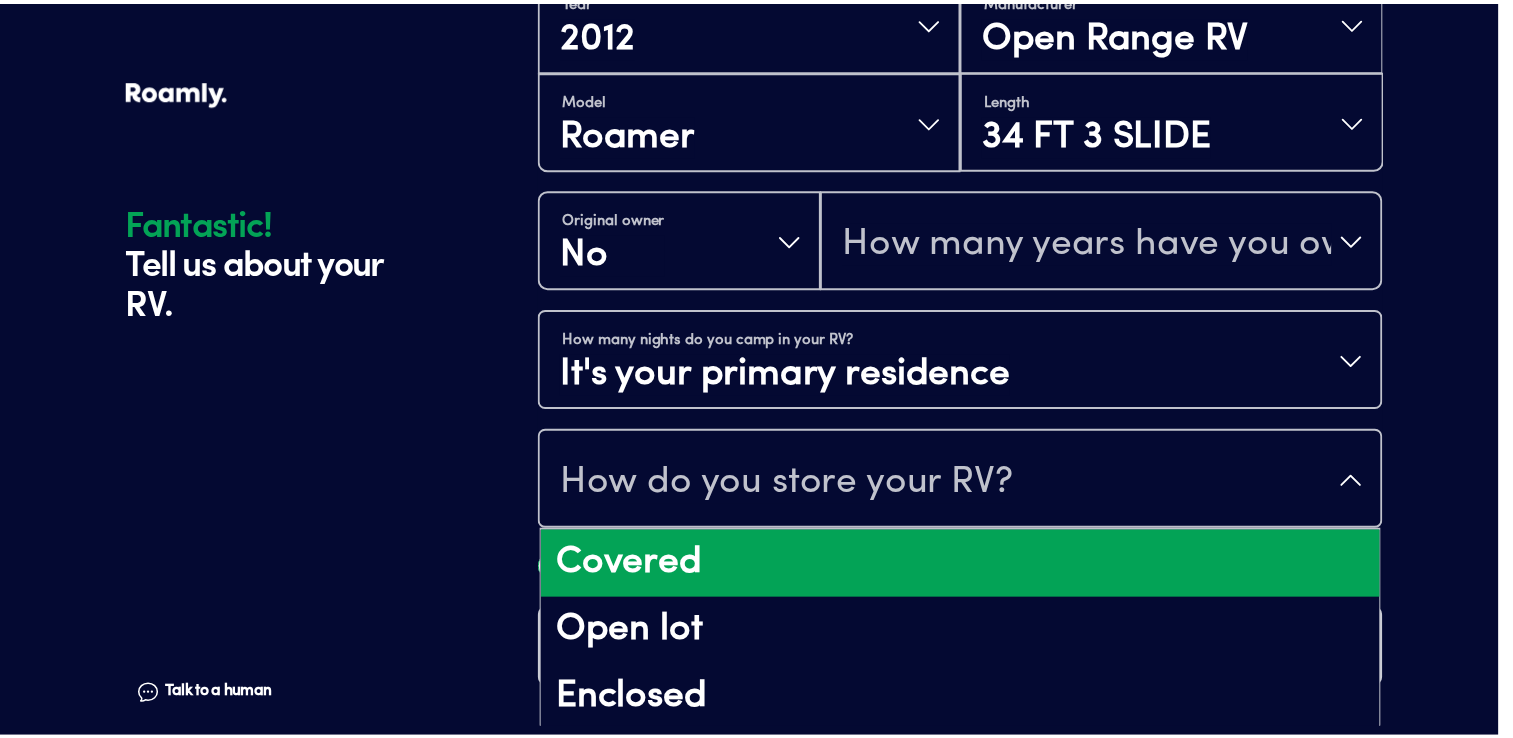 scroll, scrollTop: 24, scrollLeft: 0, axis: vertical 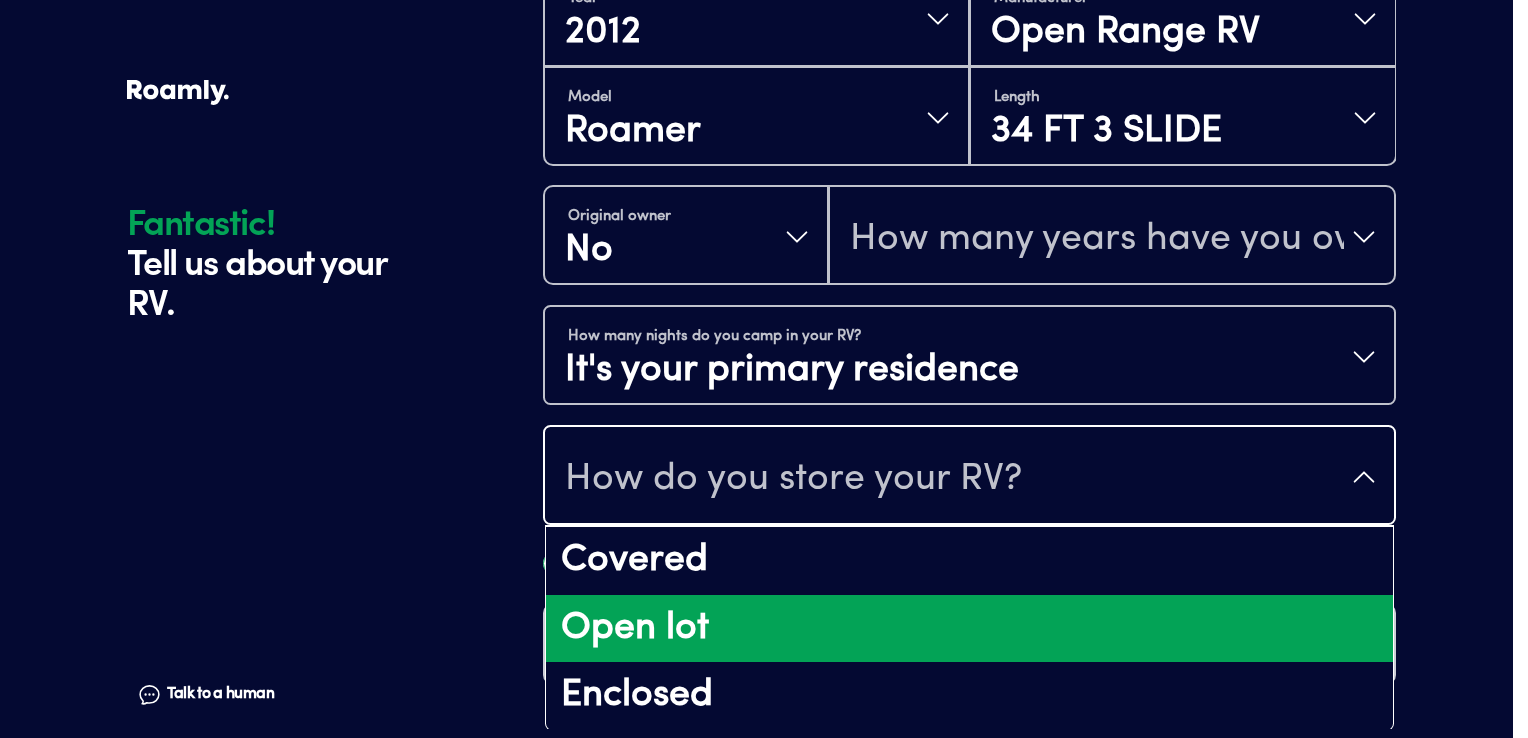 click on "Open lot" at bounding box center [969, 629] 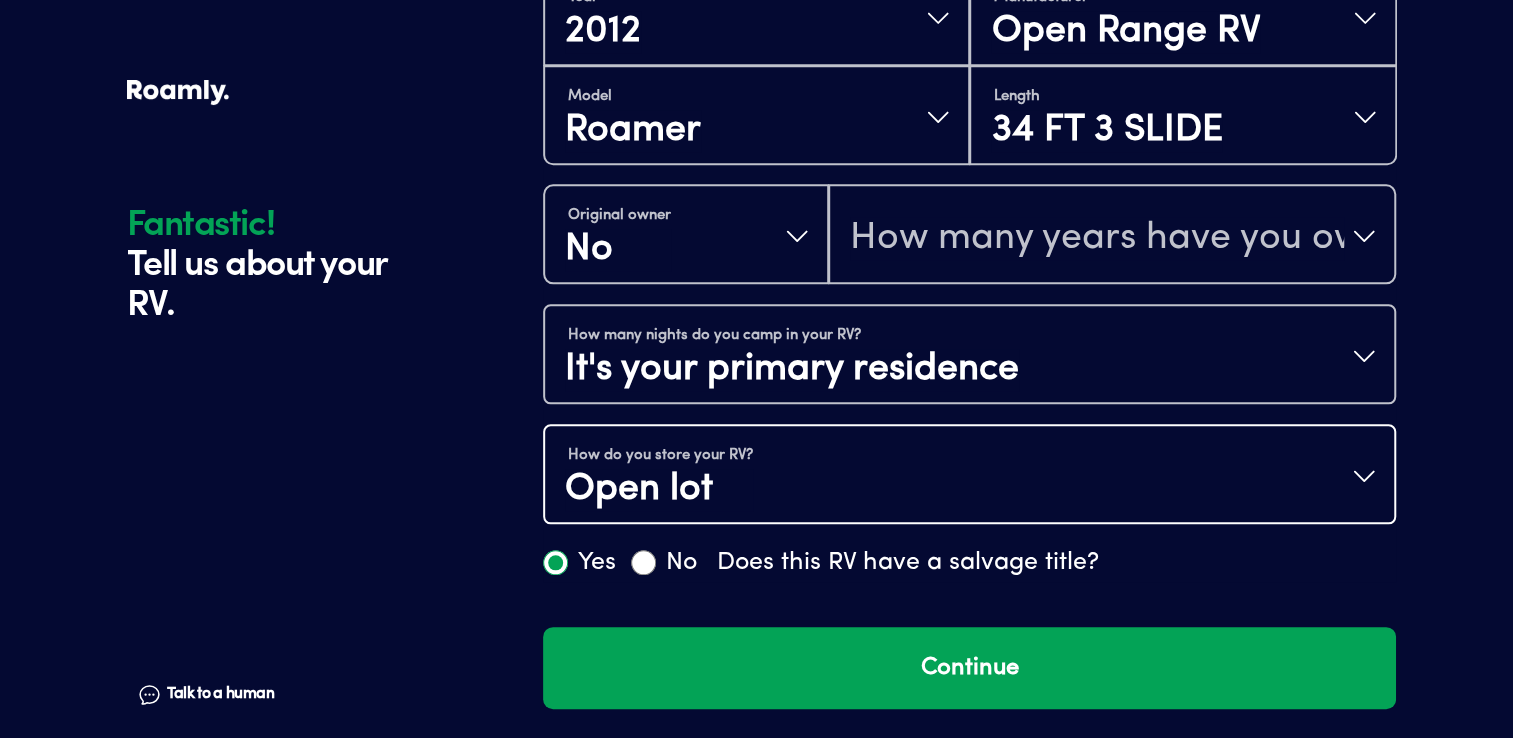 scroll, scrollTop: 0, scrollLeft: 0, axis: both 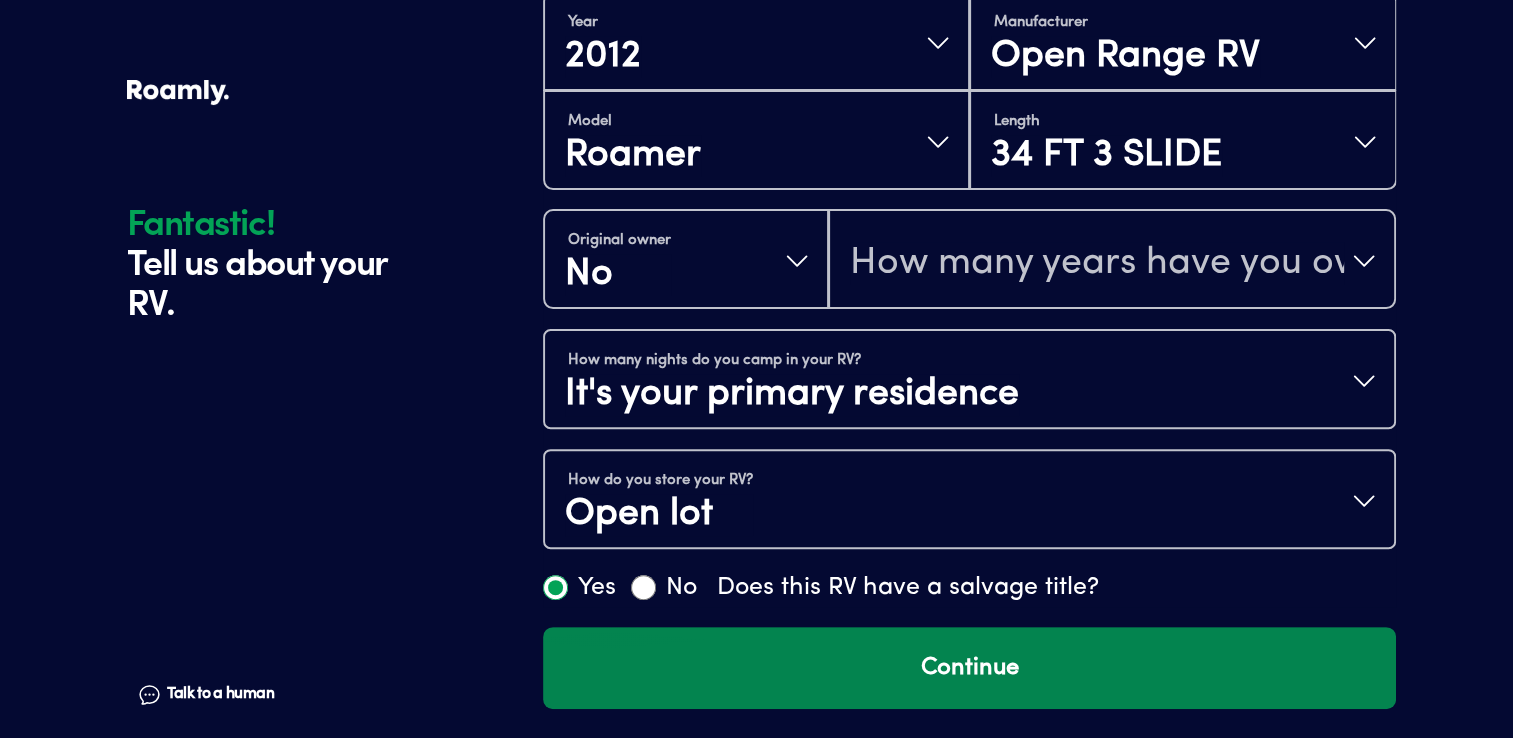 click on "Continue" at bounding box center [969, 668] 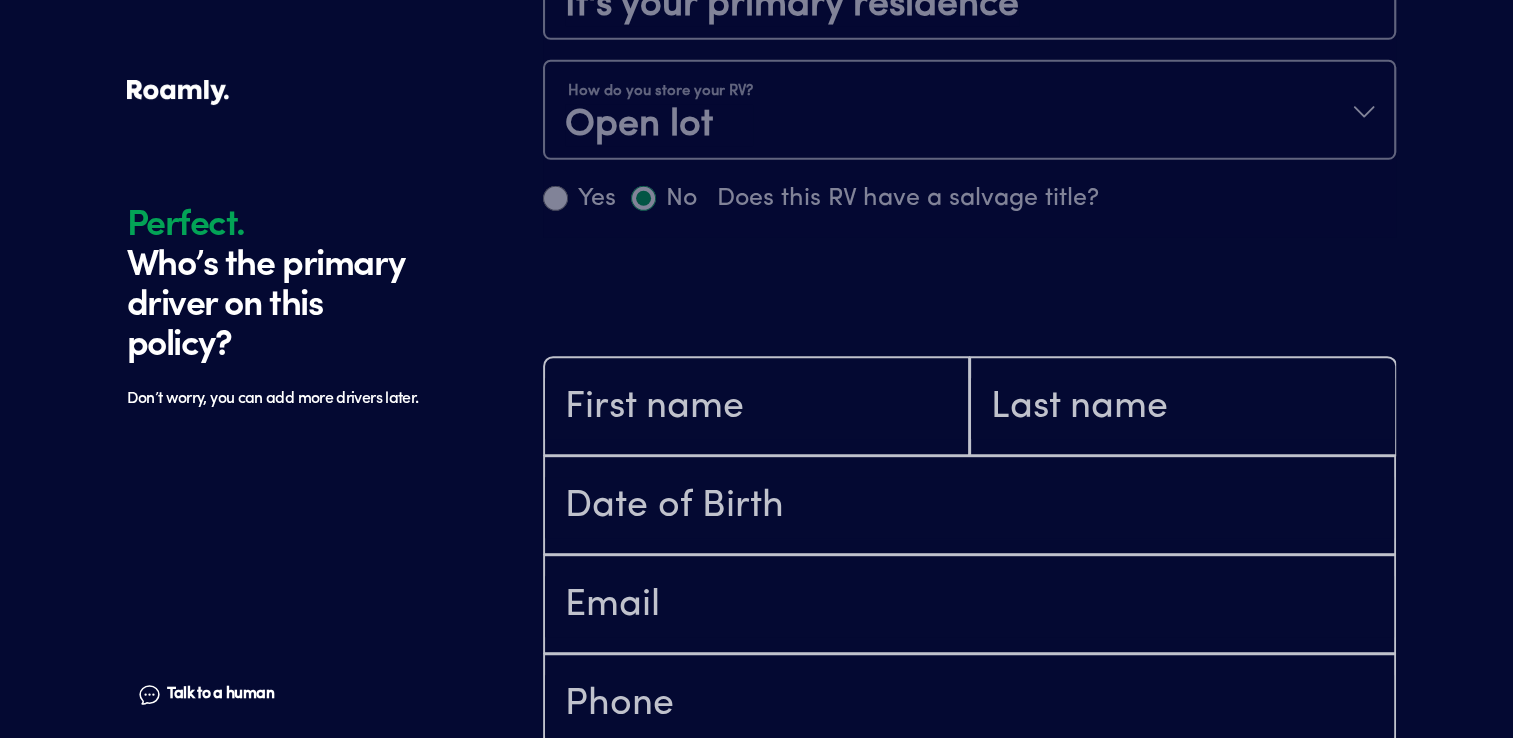 scroll, scrollTop: 1184, scrollLeft: 0, axis: vertical 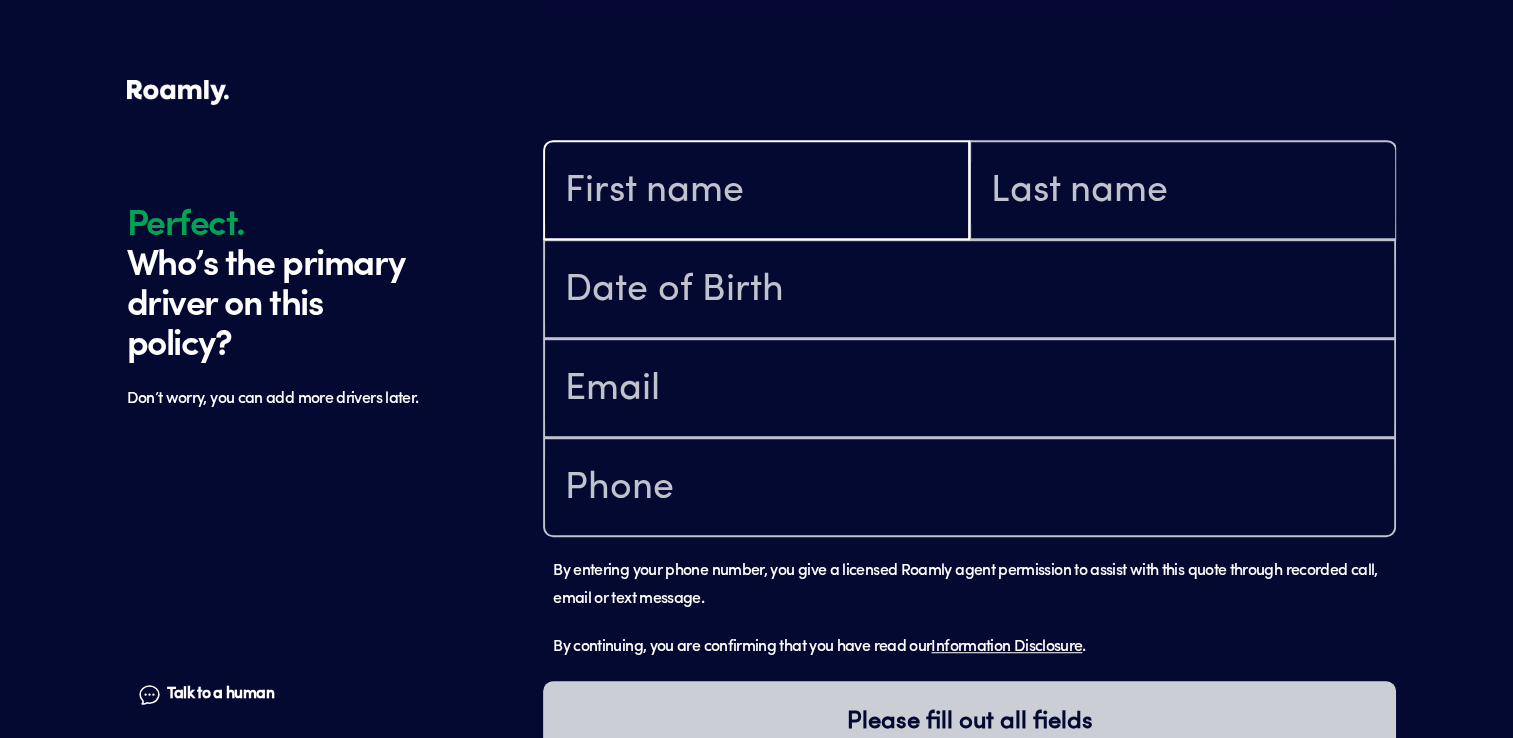 click at bounding box center (756, 192) 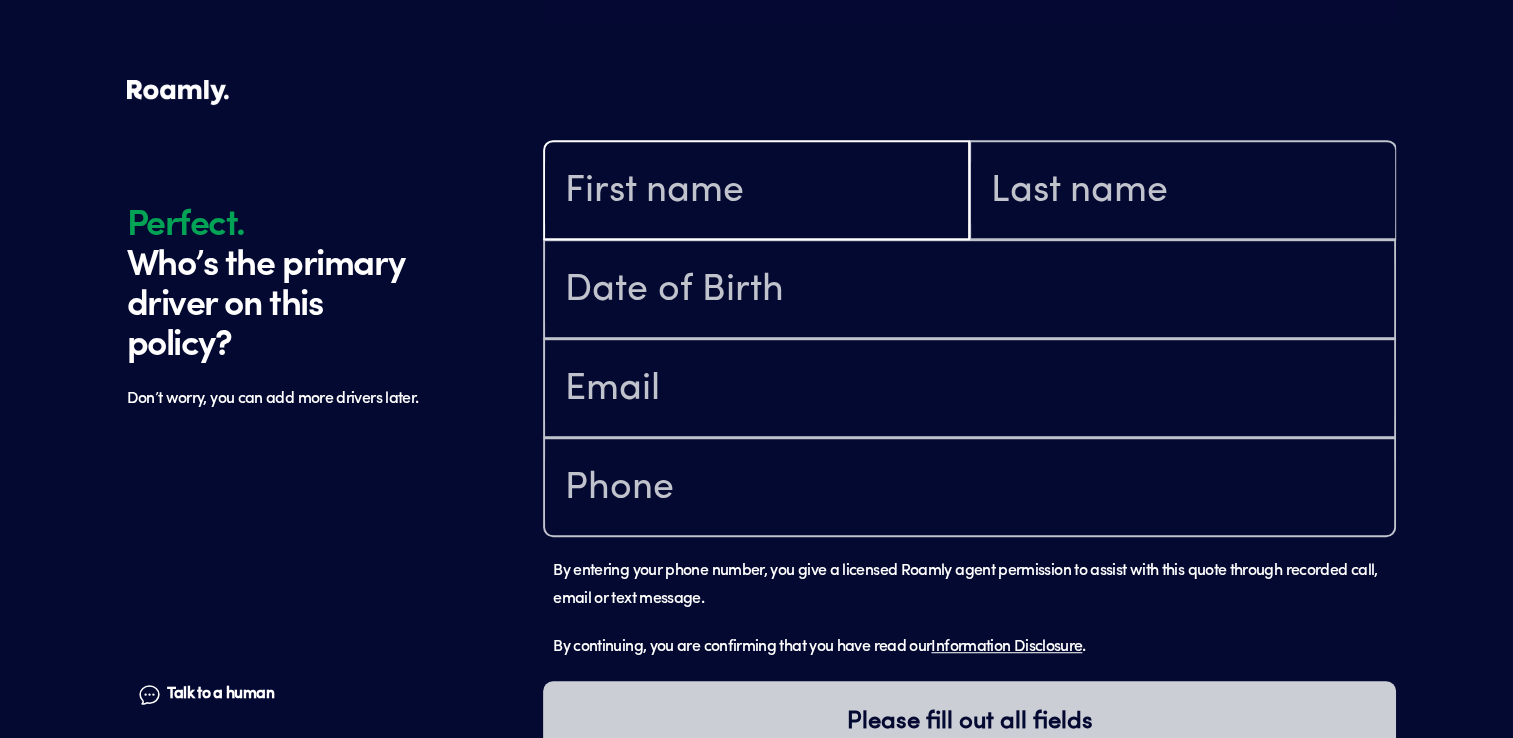 type on "[PERSON_NAME]" 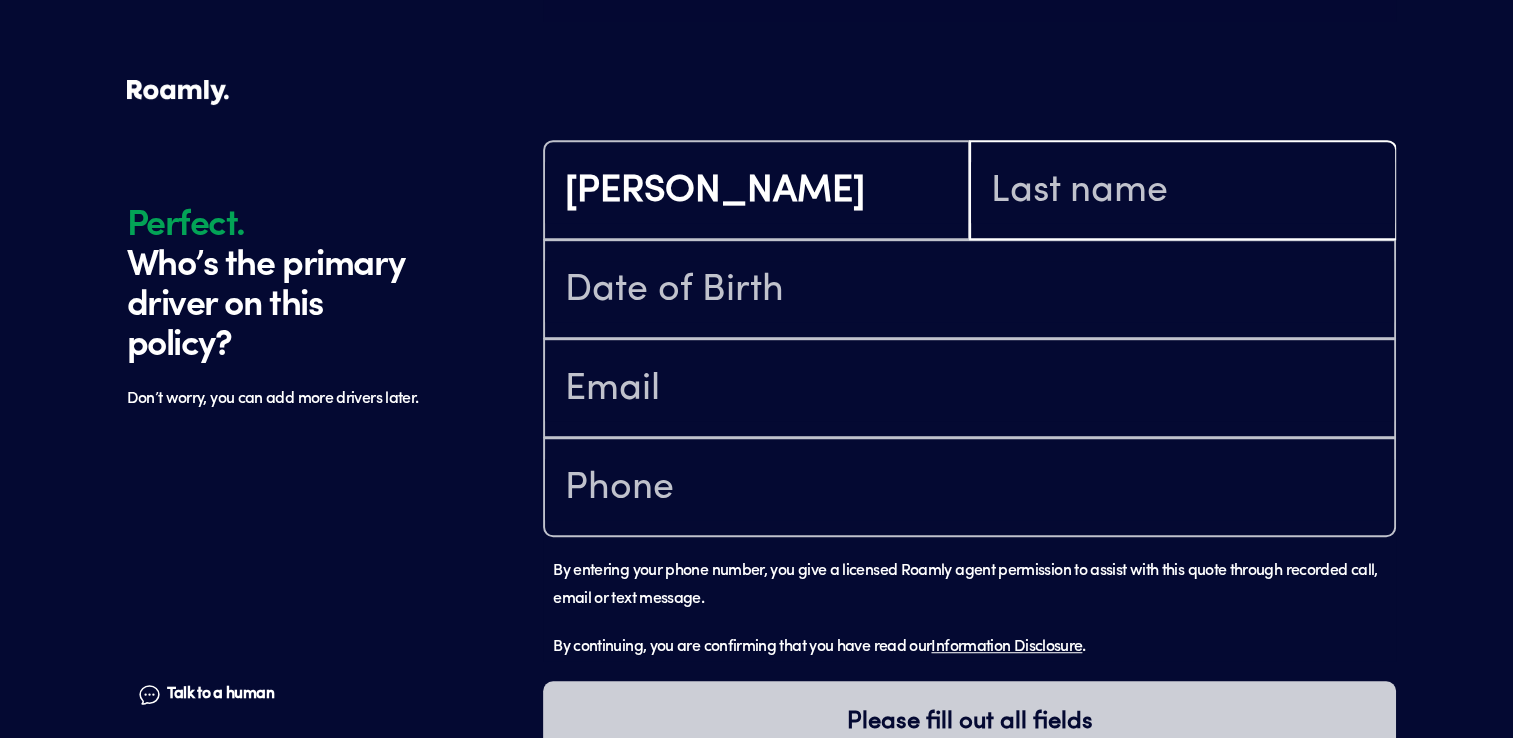 type on "[PERSON_NAME]" 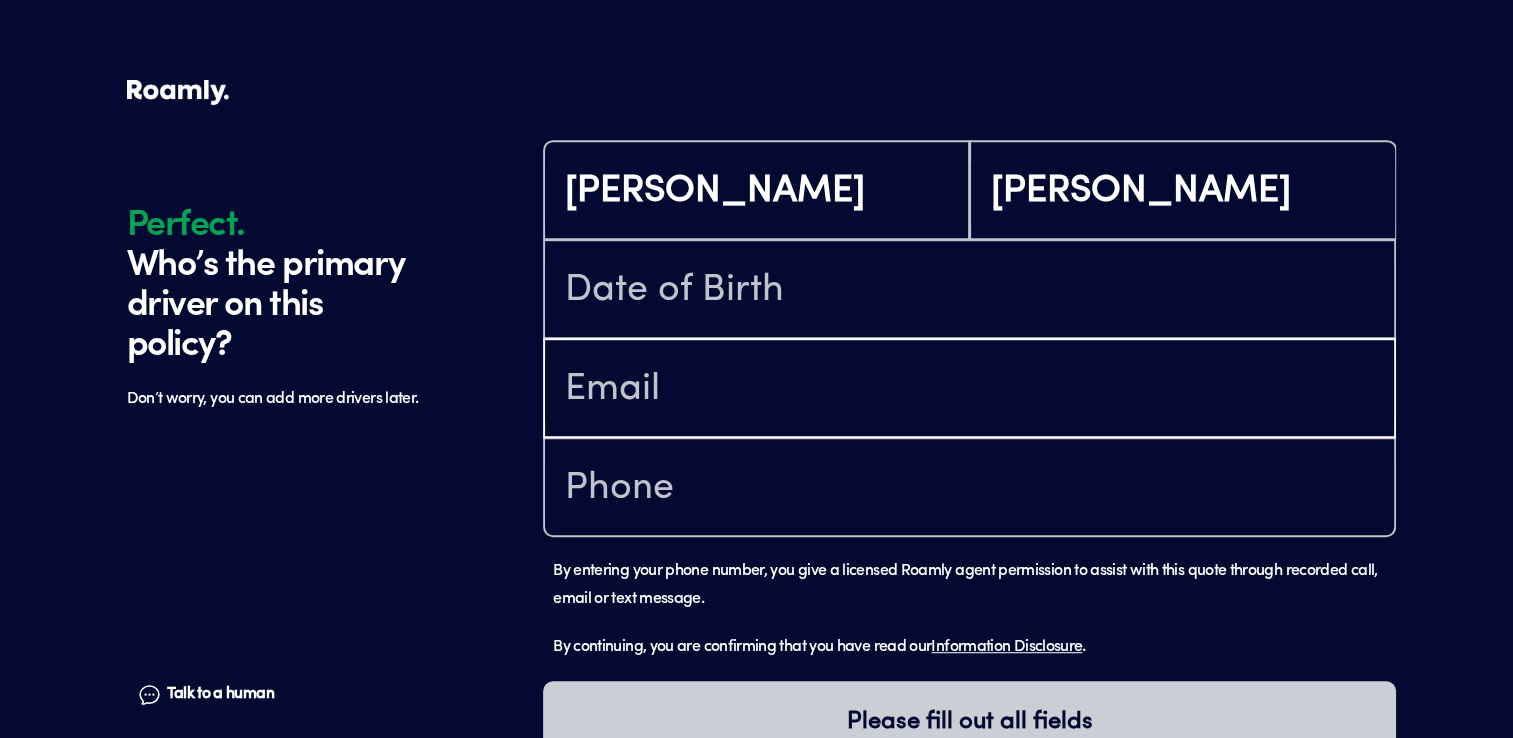 type on "[EMAIL_ADDRESS][DOMAIN_NAME]" 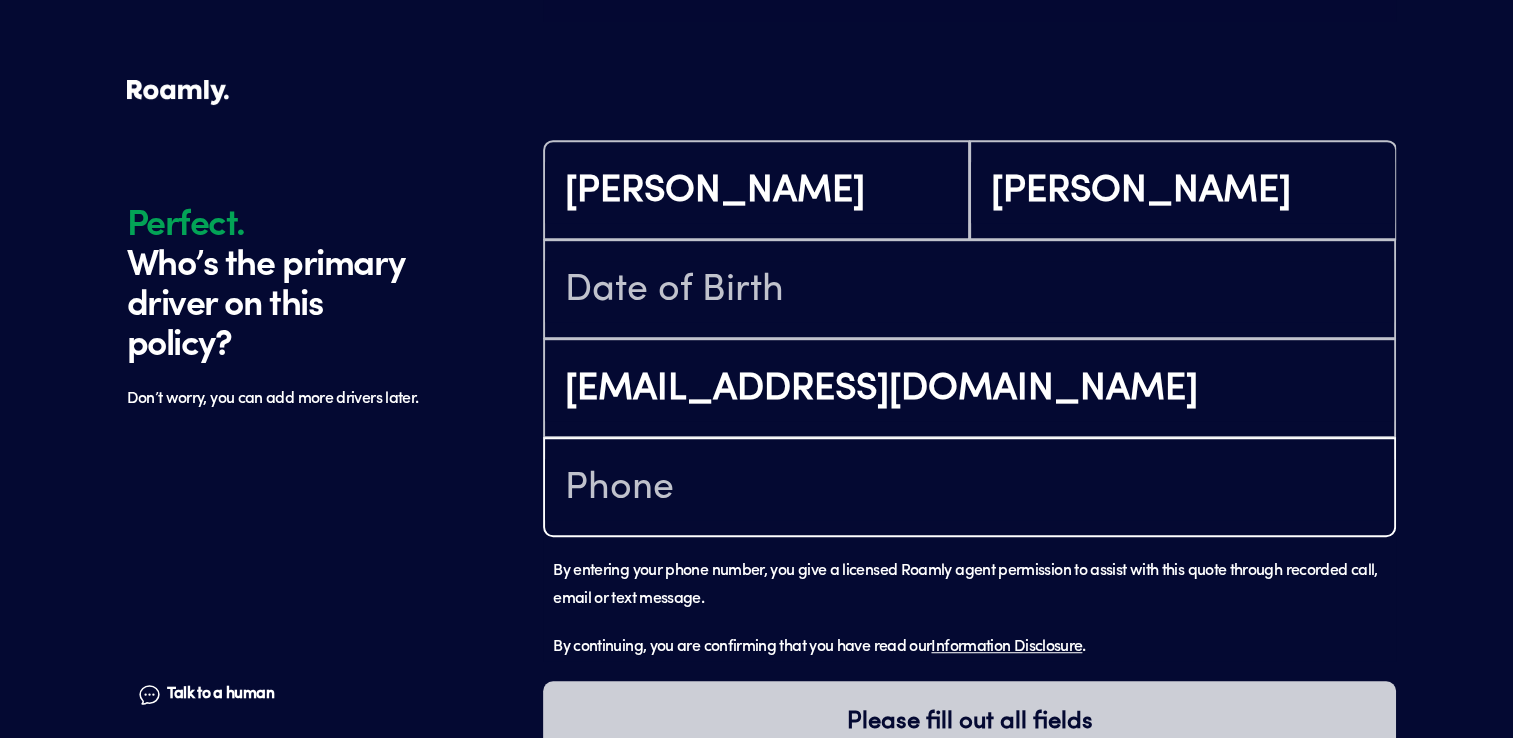 type on "[PHONE_NUMBER]" 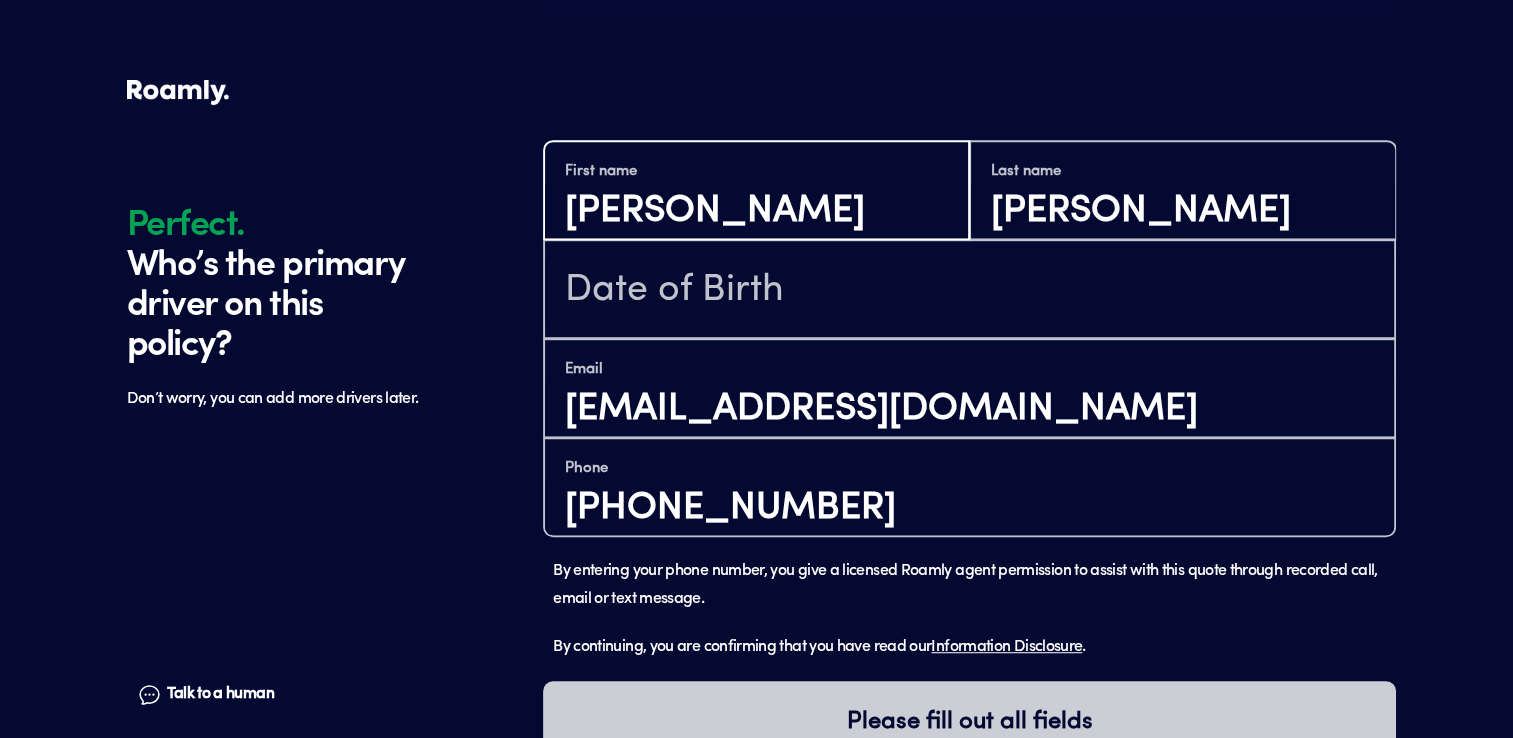 type on "Kayla" 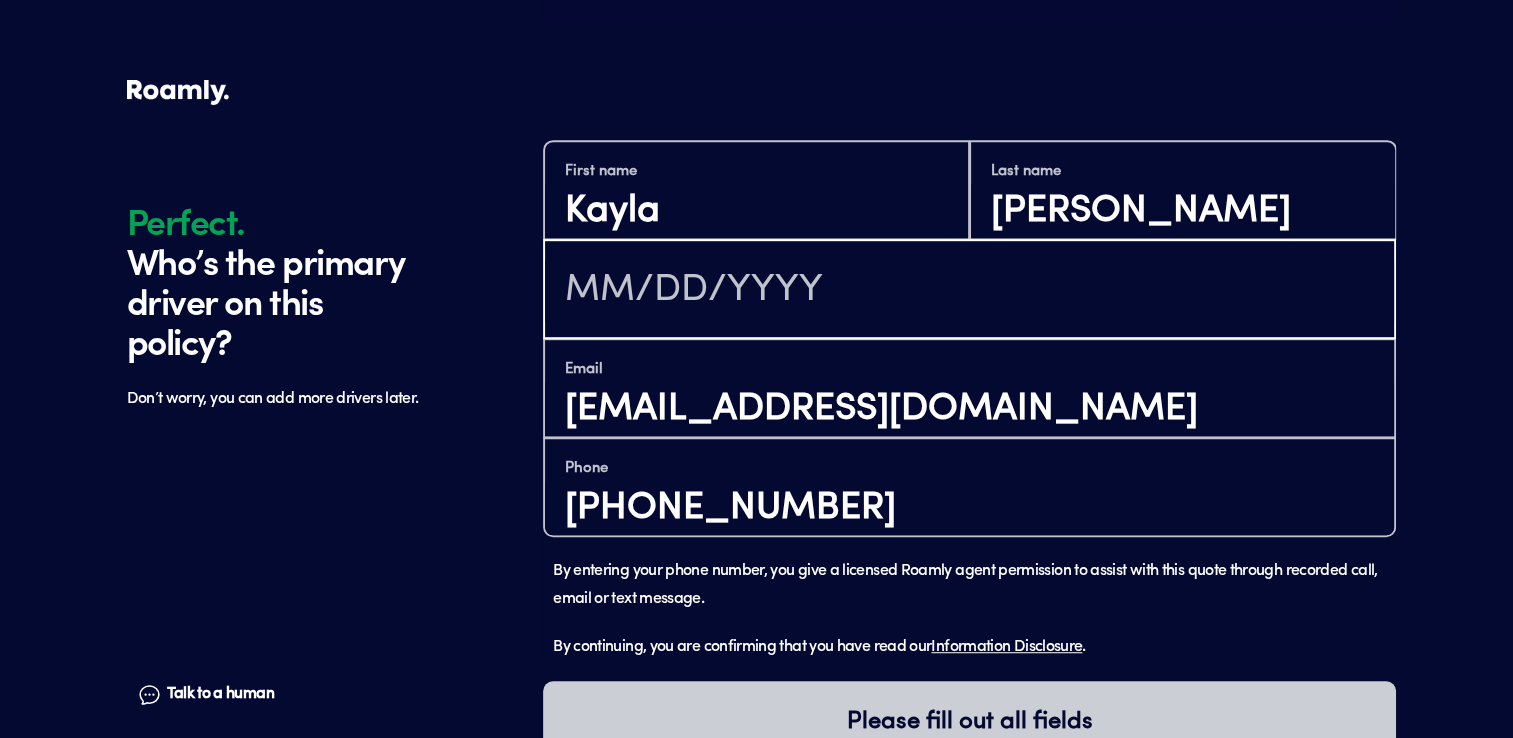 click at bounding box center [969, 291] 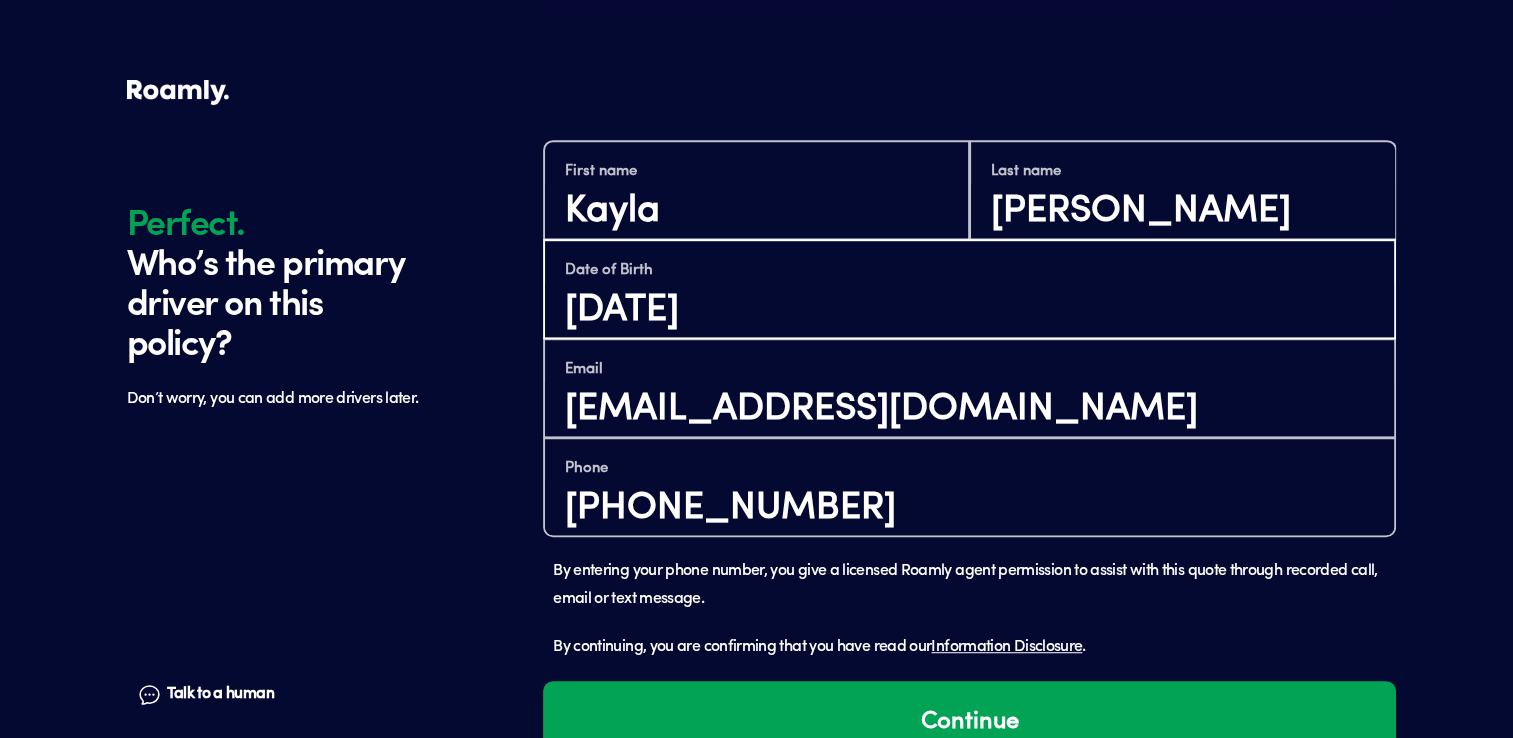 scroll, scrollTop: 1238, scrollLeft: 0, axis: vertical 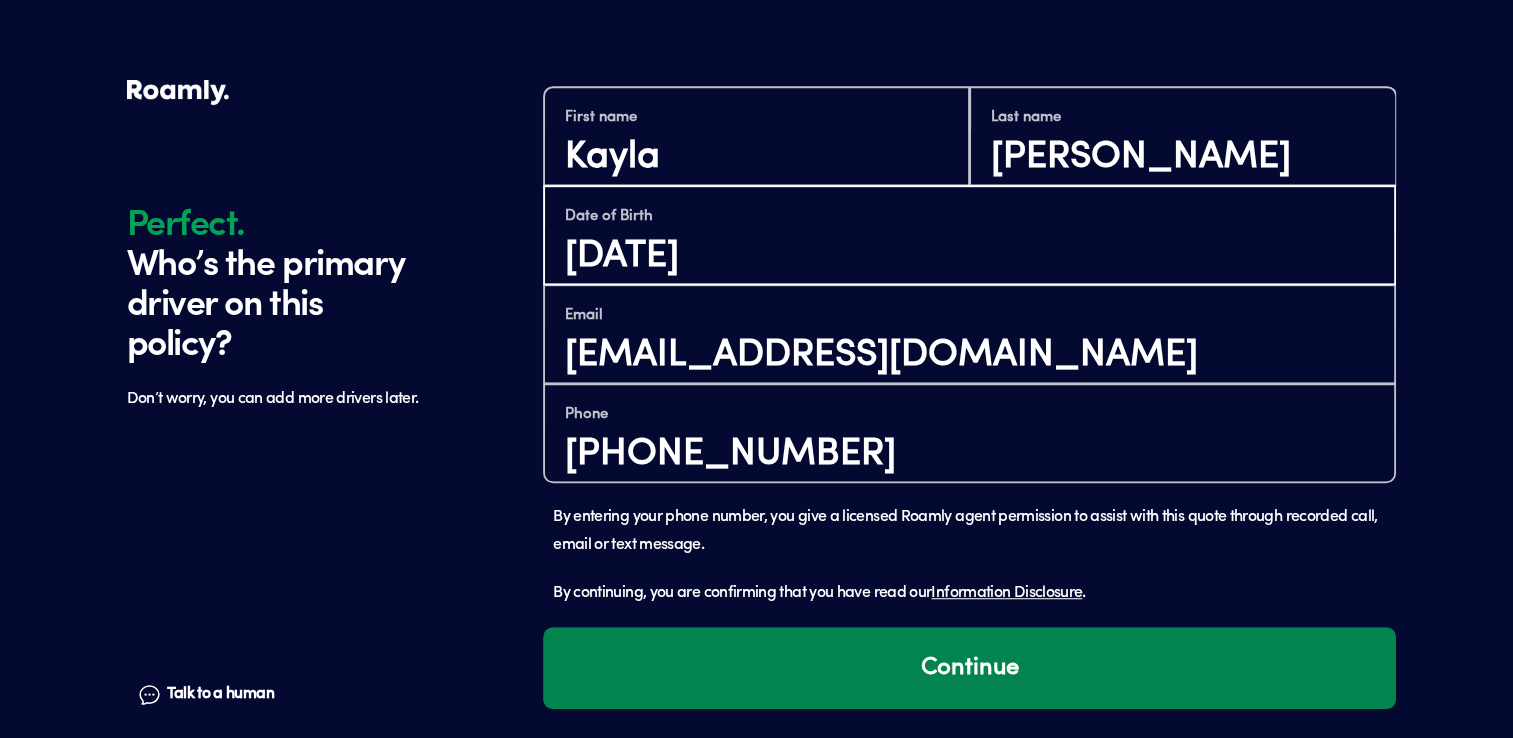 type on "[DATE]" 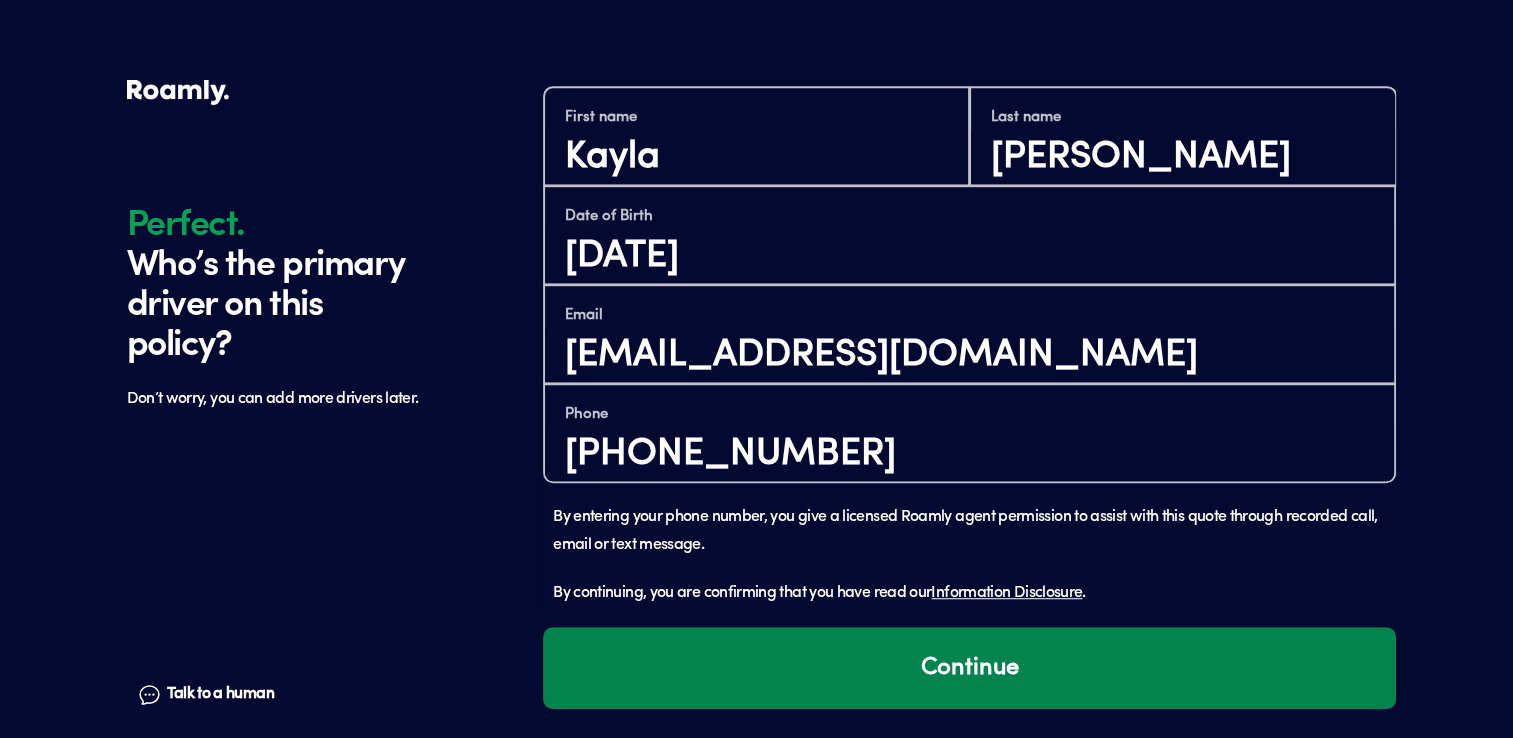 click on "Continue" at bounding box center (969, 668) 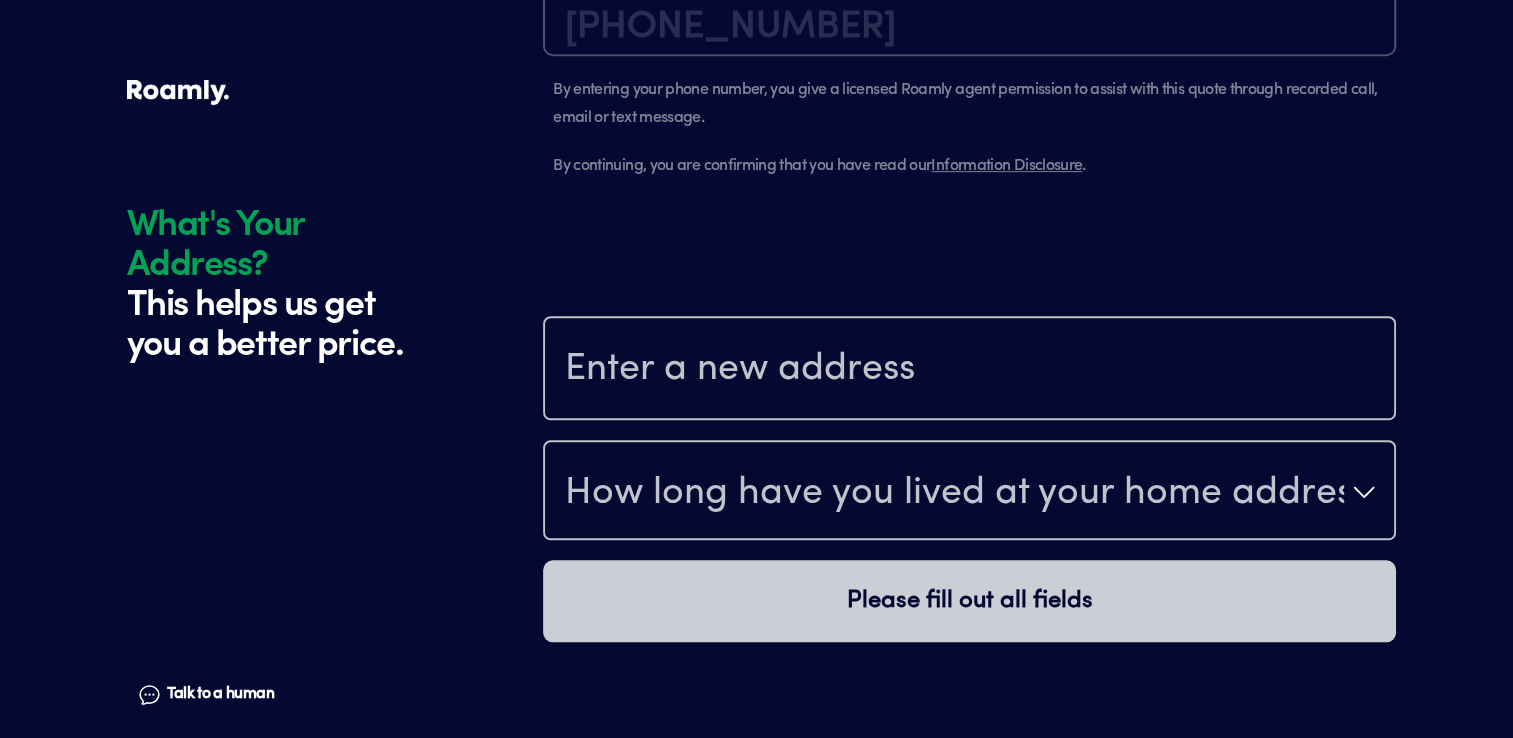 scroll, scrollTop: 1866, scrollLeft: 0, axis: vertical 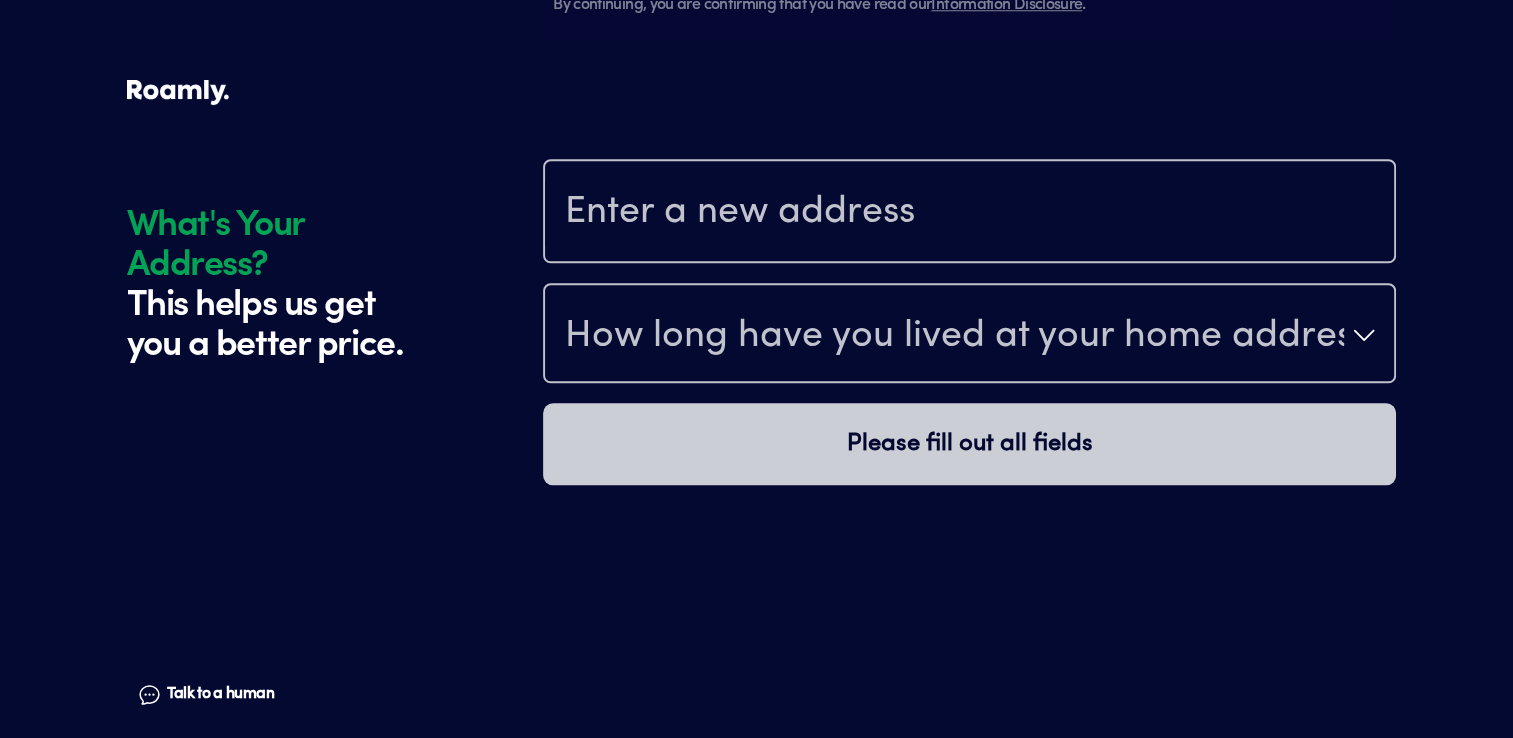 click at bounding box center [969, 213] 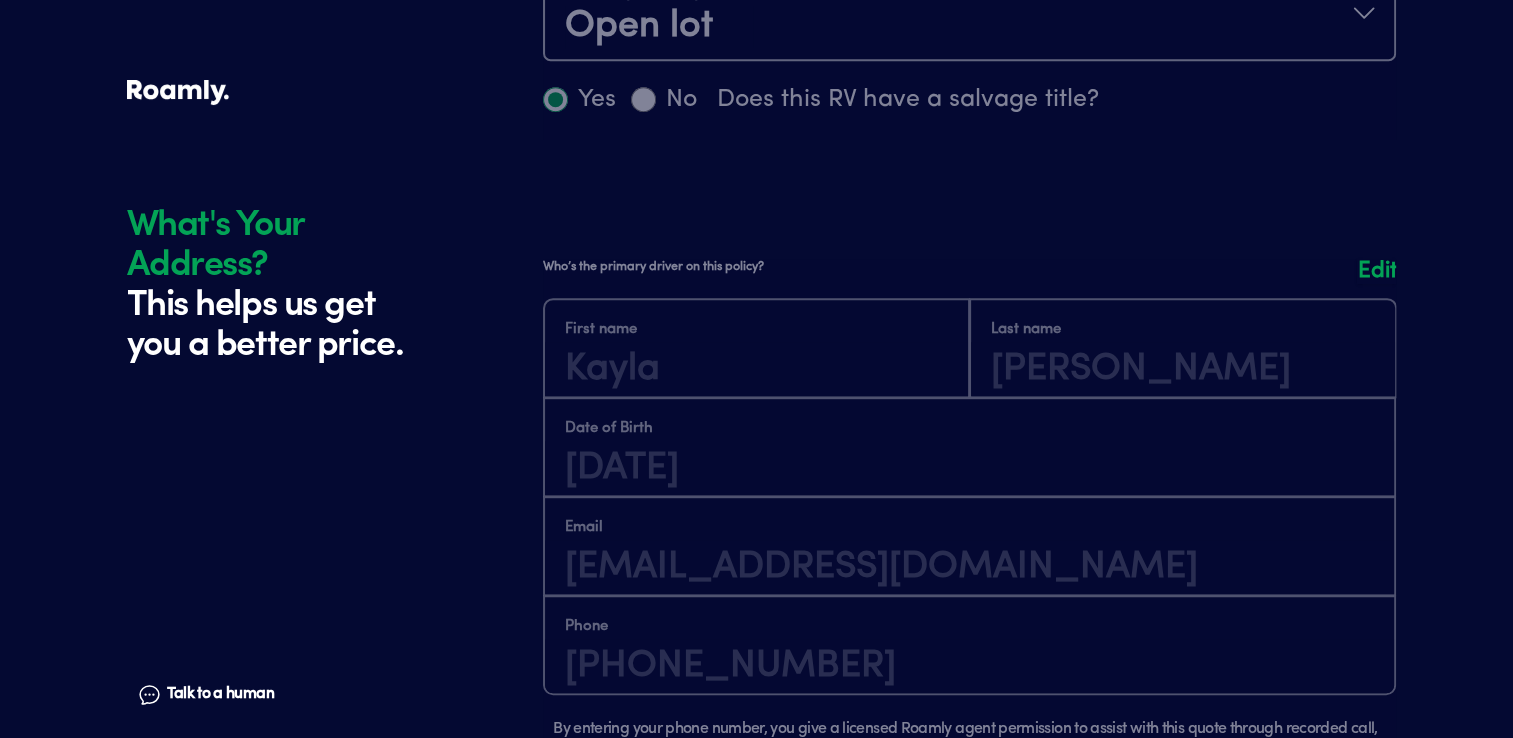 scroll, scrollTop: 1166, scrollLeft: 0, axis: vertical 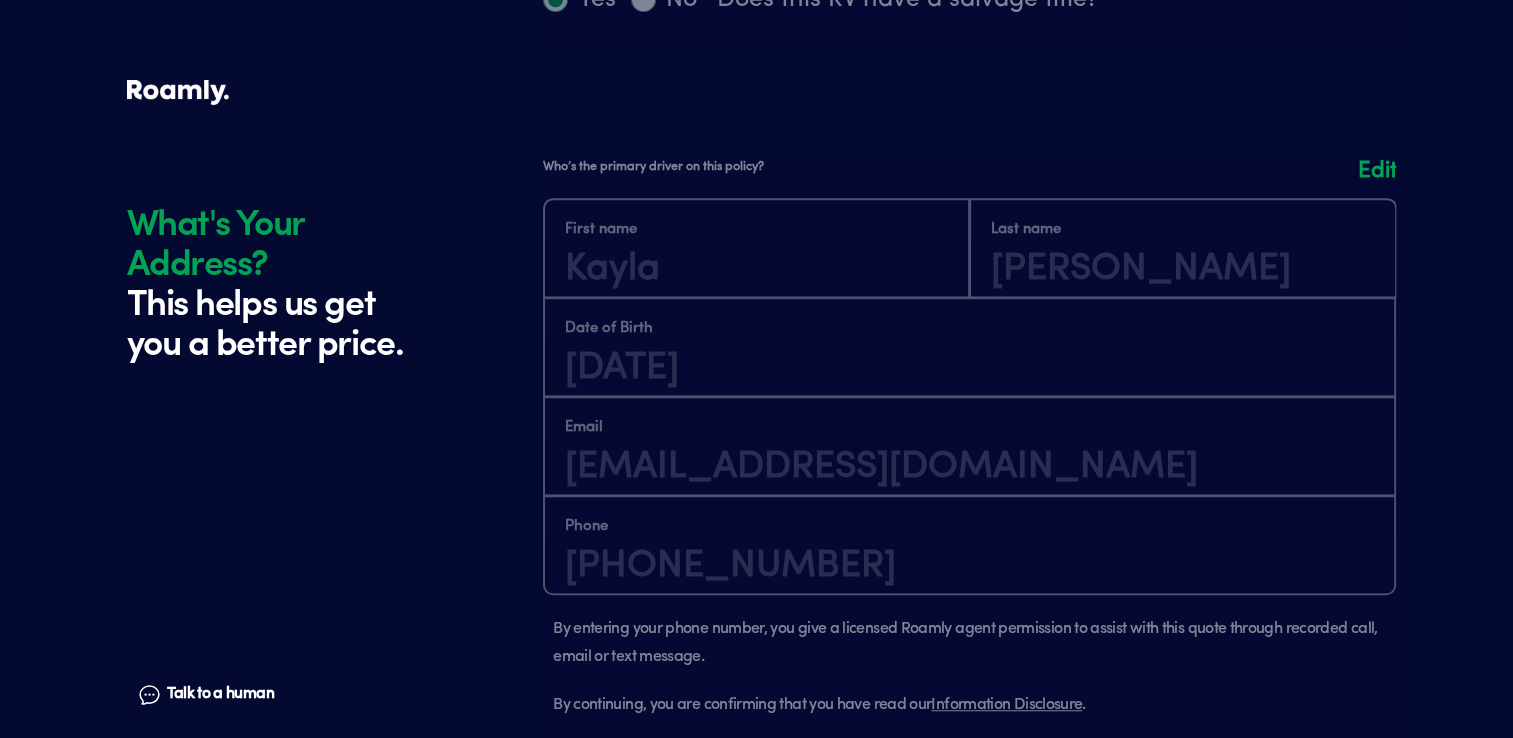 click on "Edit" at bounding box center [1376, 171] 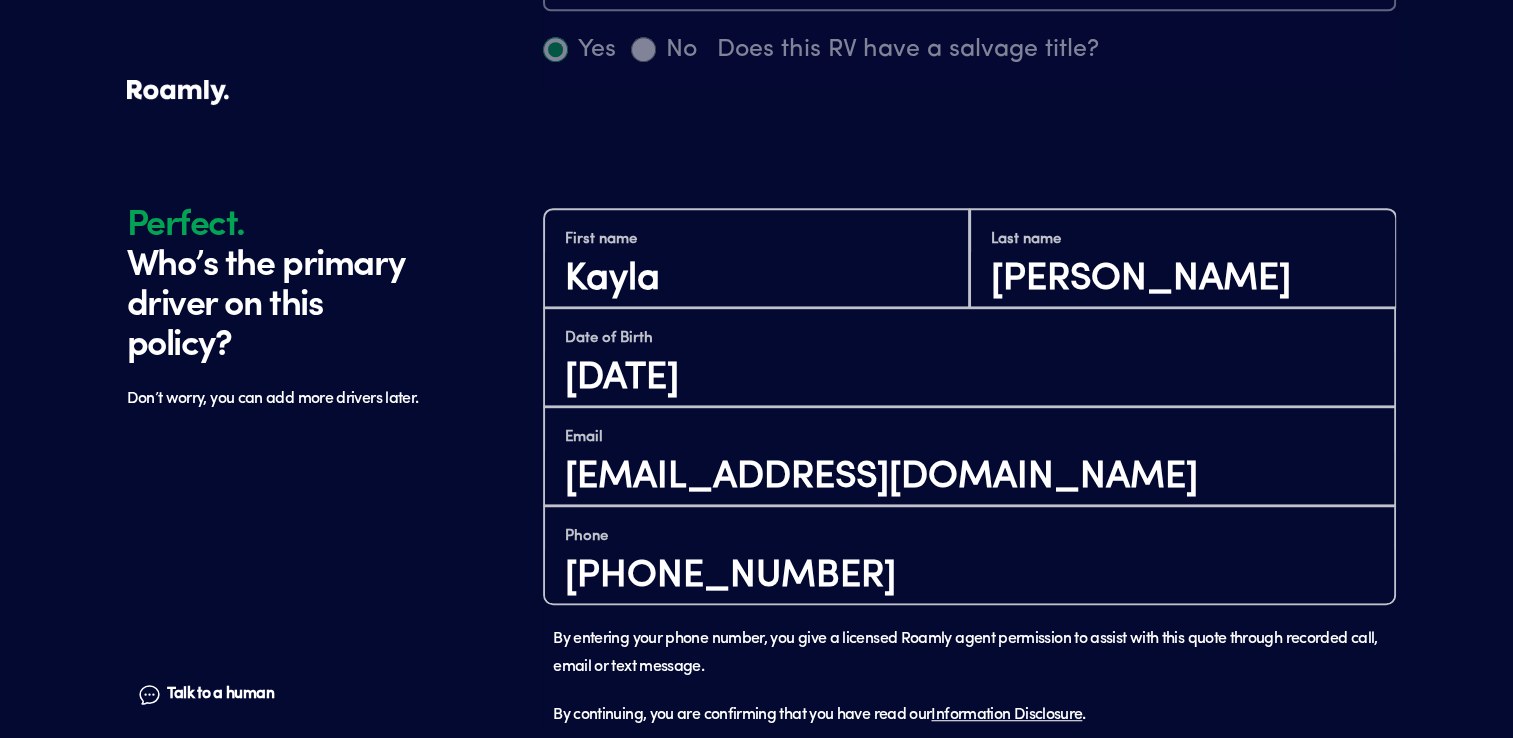 scroll, scrollTop: 1184, scrollLeft: 0, axis: vertical 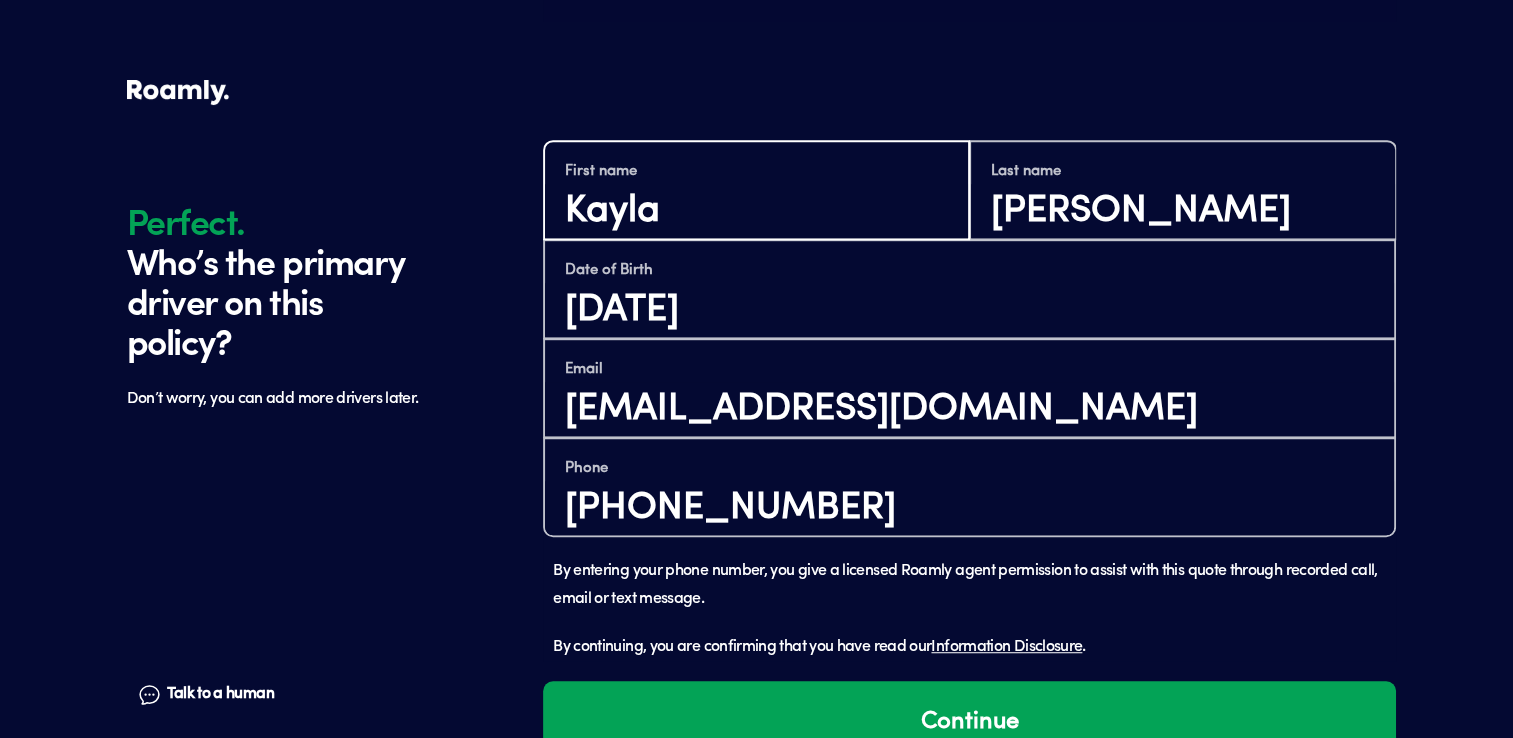click on "Kayla" at bounding box center (756, 211) 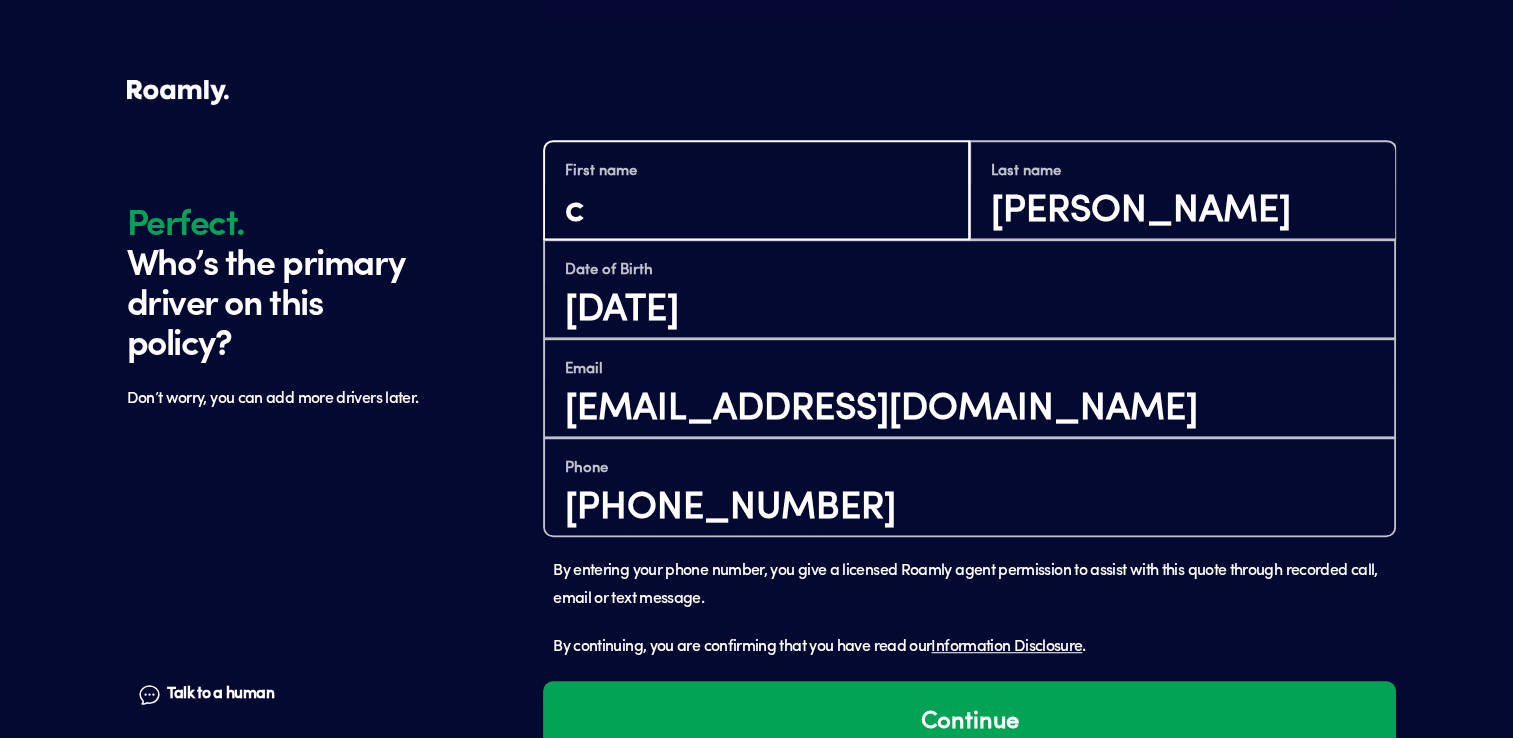type on "[PERSON_NAME]" 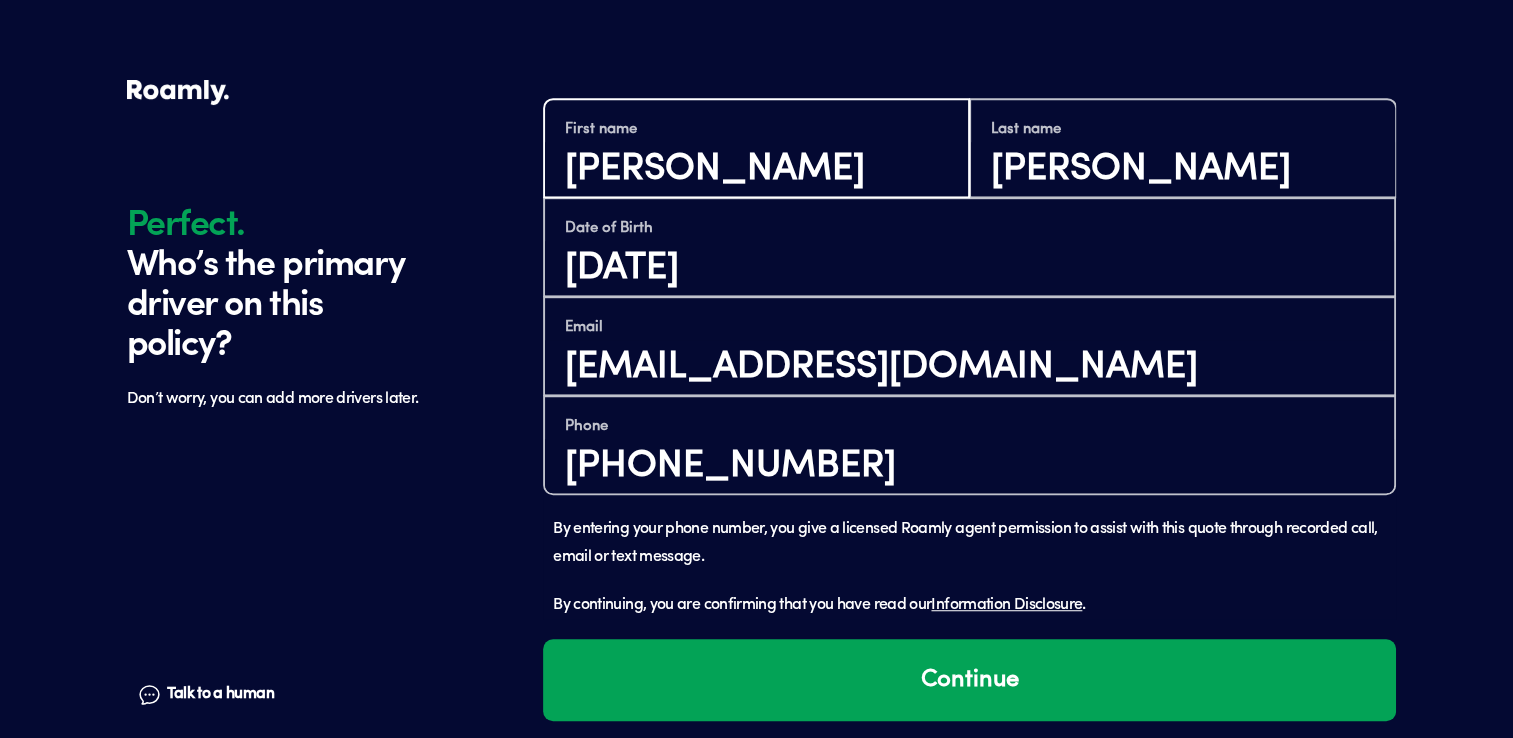 scroll, scrollTop: 1238, scrollLeft: 0, axis: vertical 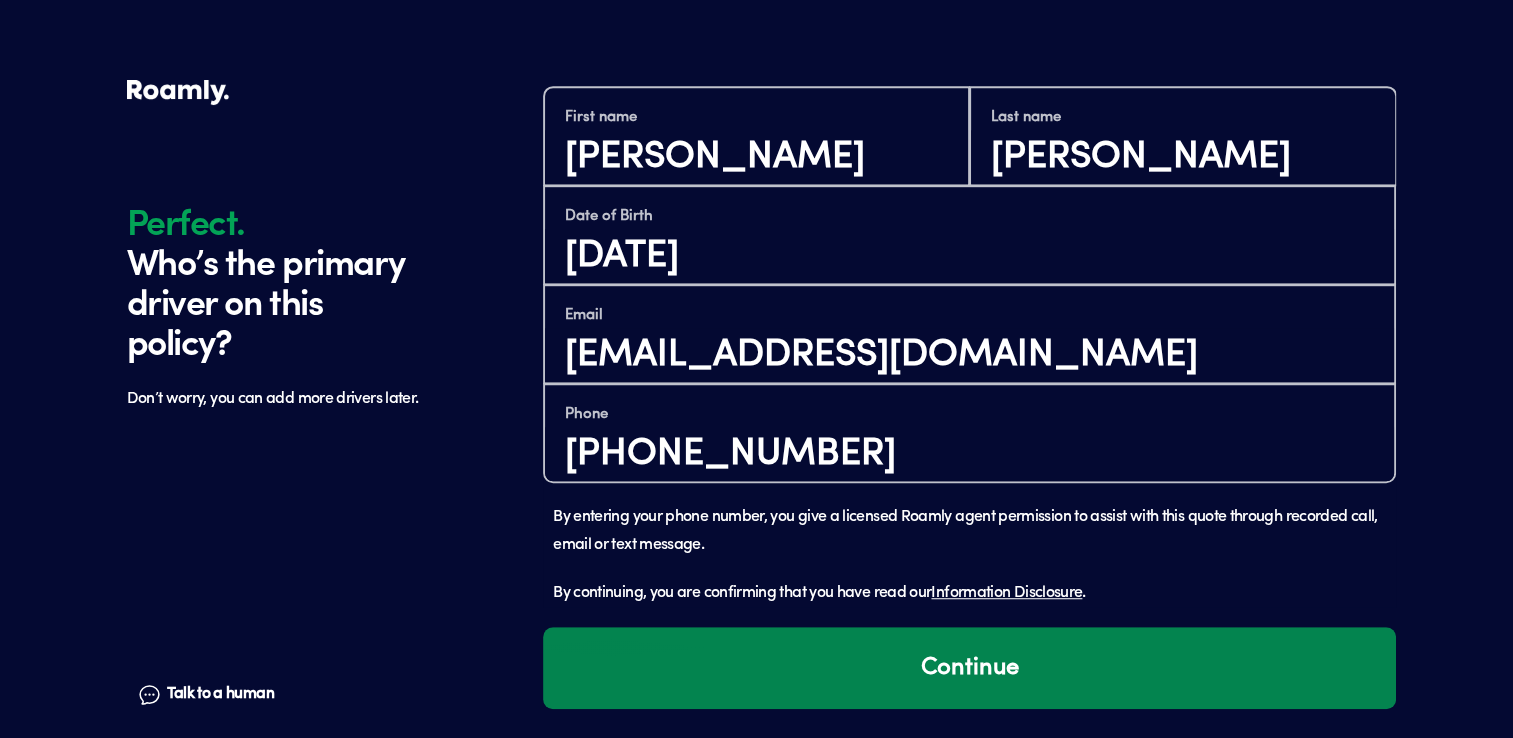 click on "Continue" at bounding box center [969, 668] 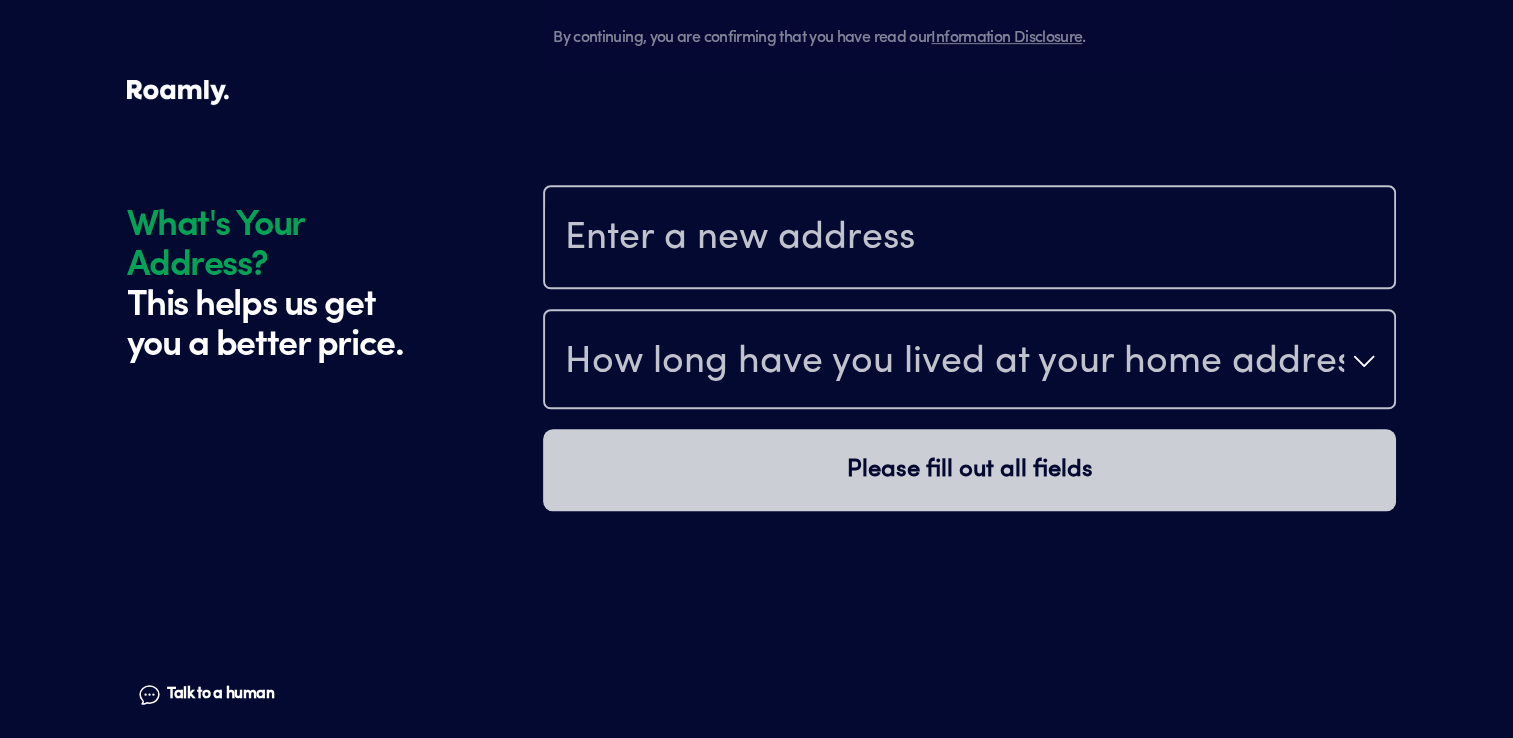 scroll, scrollTop: 1866, scrollLeft: 0, axis: vertical 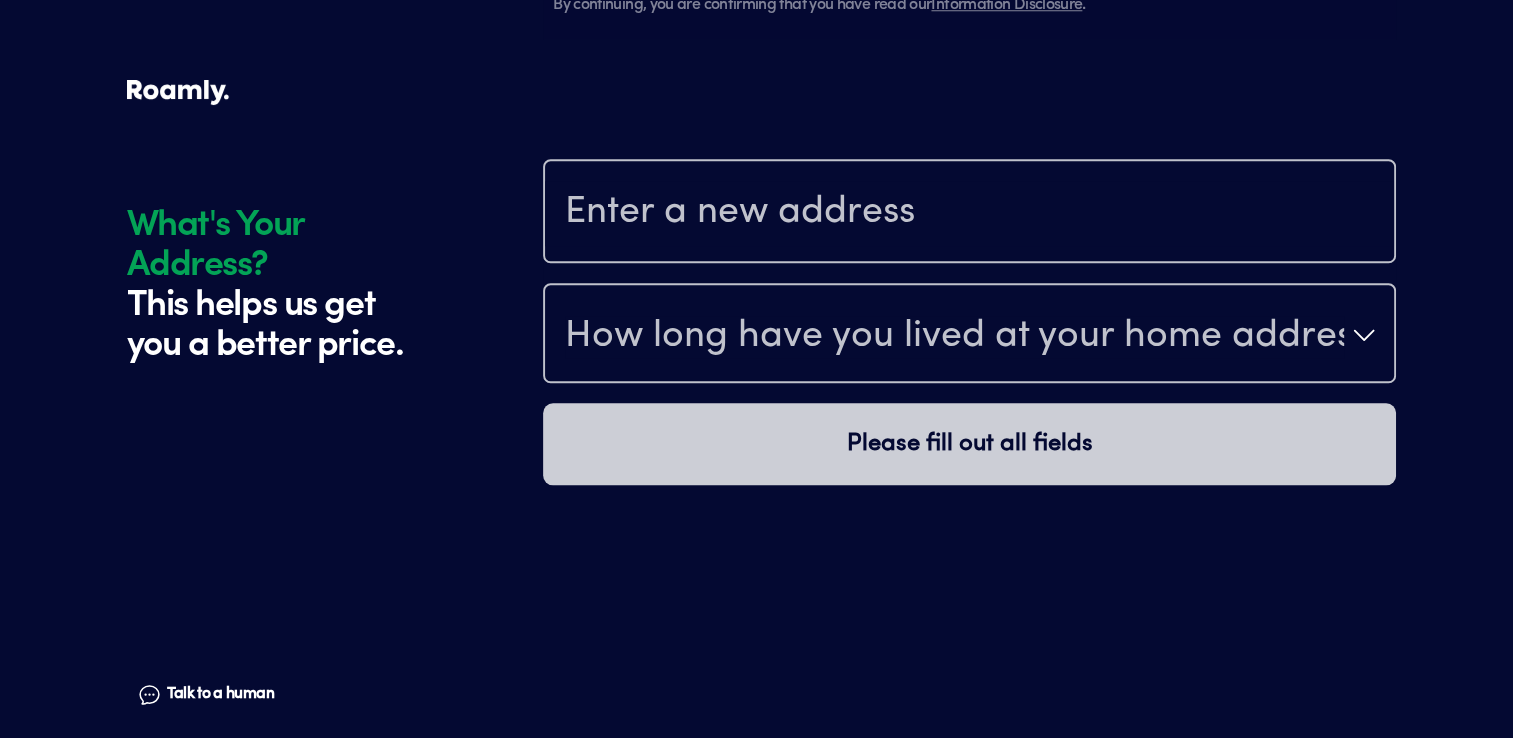 click at bounding box center (969, 213) 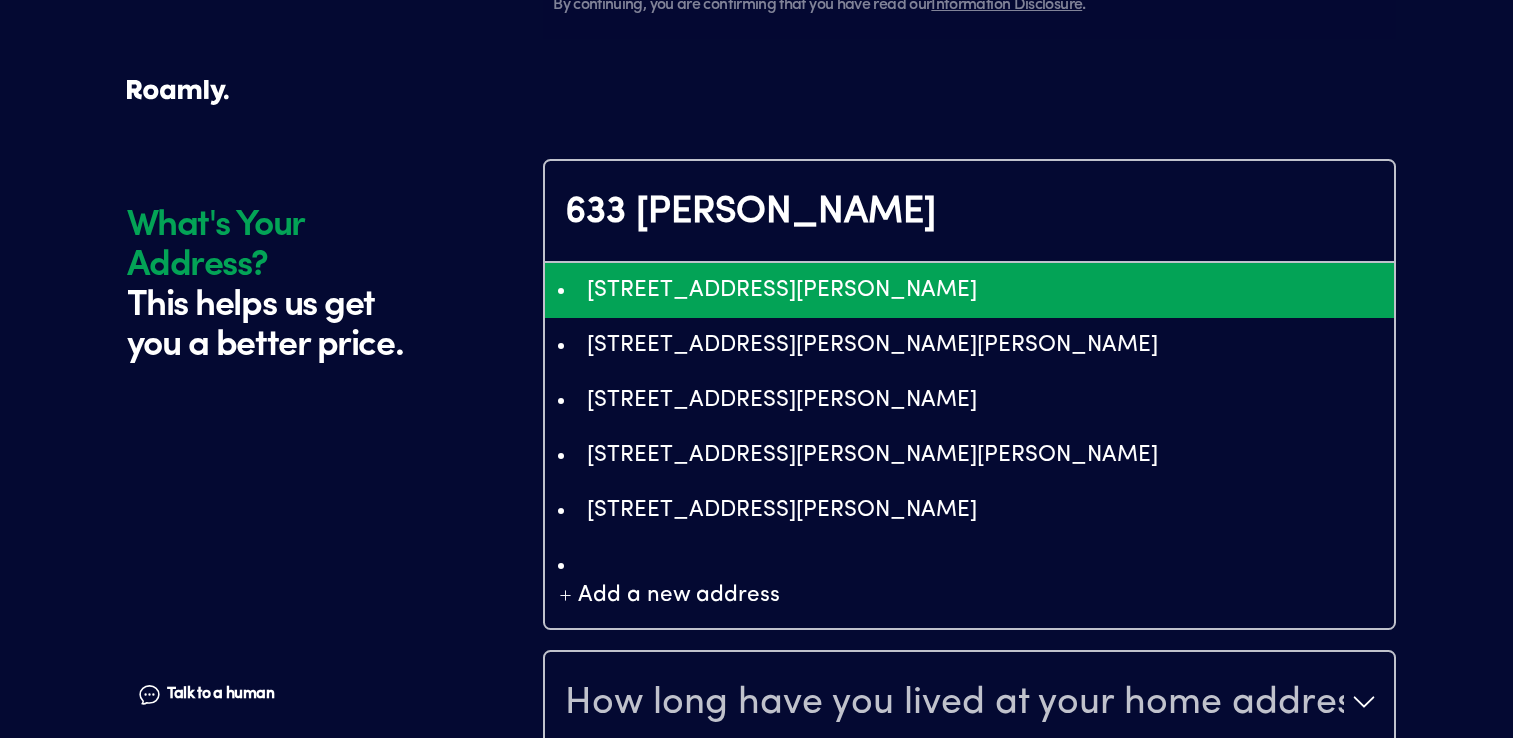 type on "ChIJ88EXzwM7NoYRMFYpwK3hd9g" 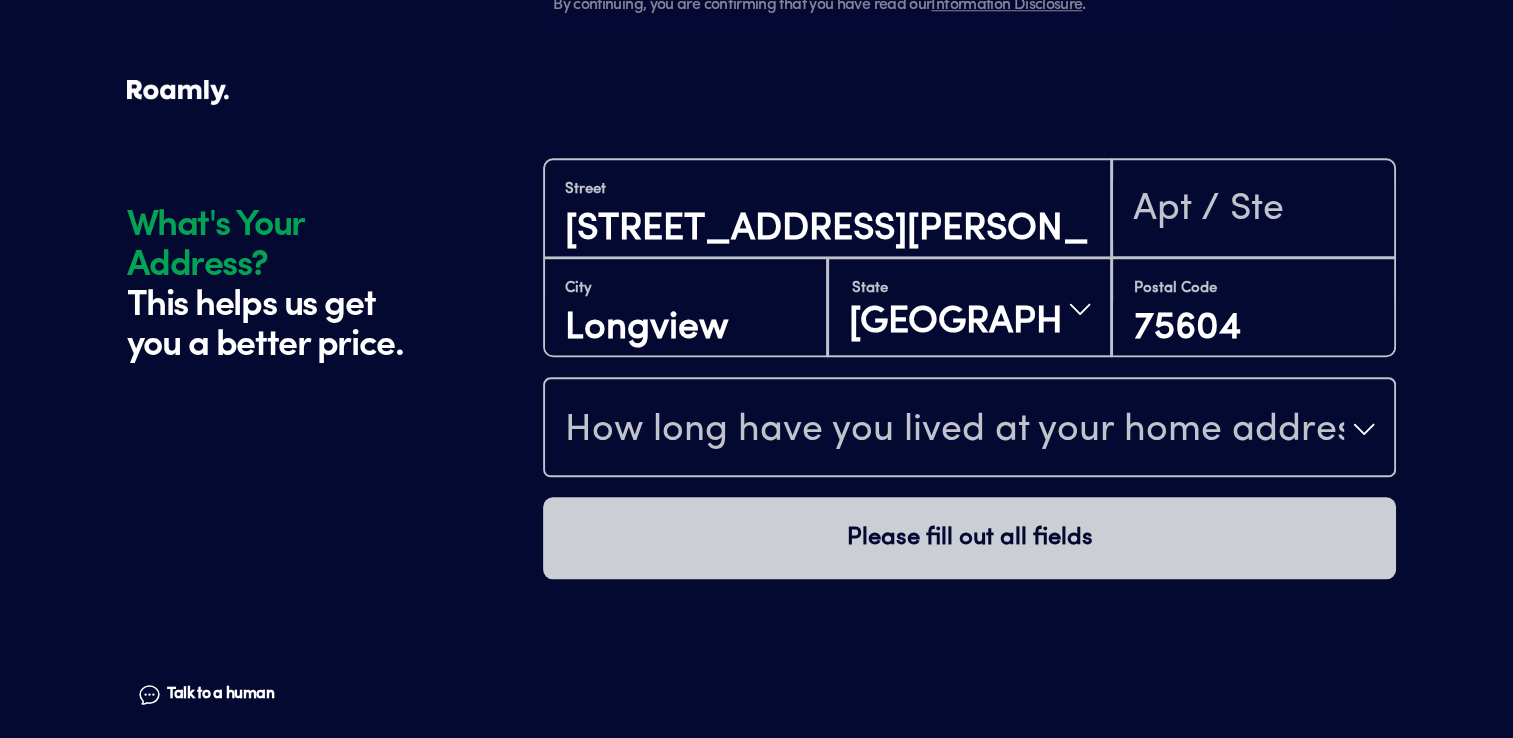 click on "How long have you lived at your home address?" at bounding box center [954, 431] 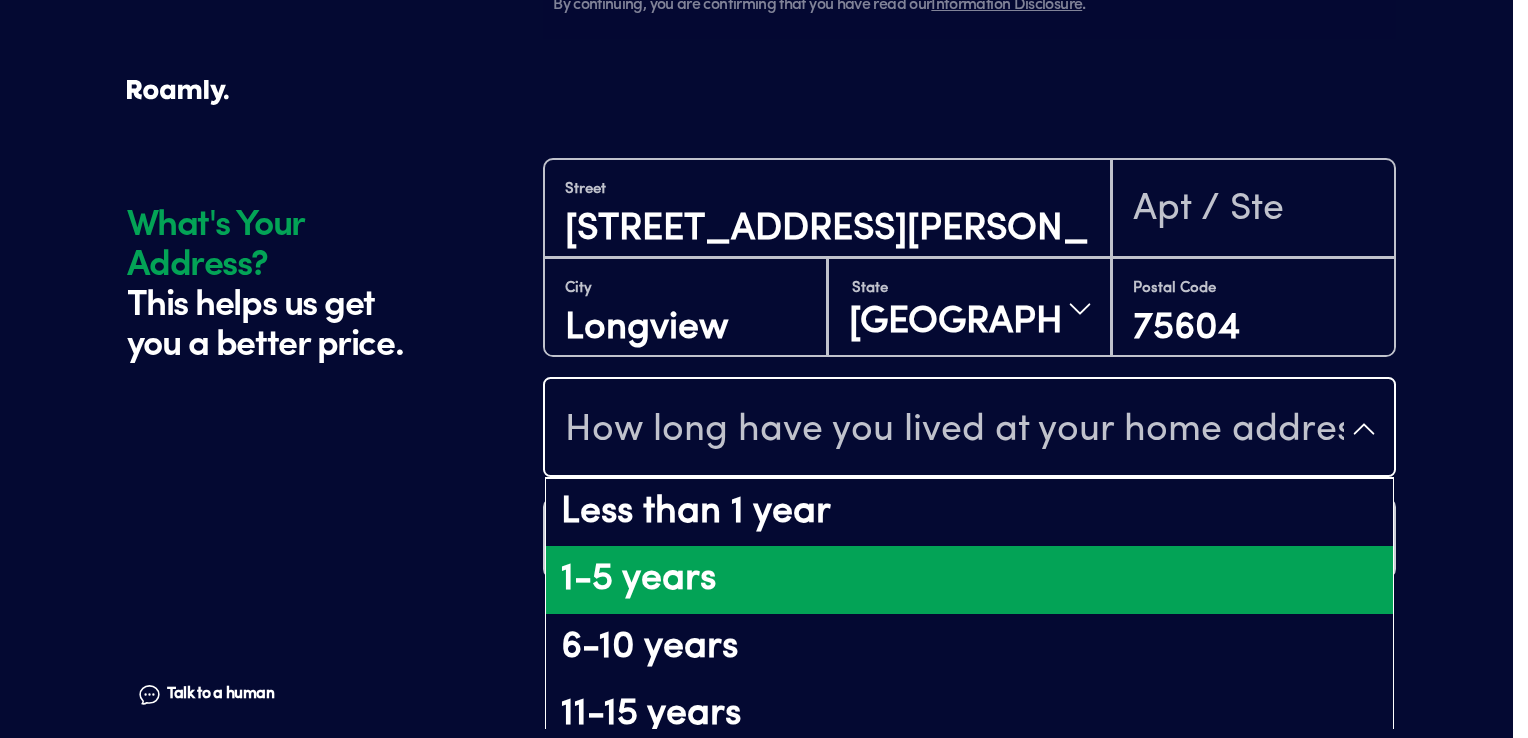 click on "1-5 years" at bounding box center (969, 580) 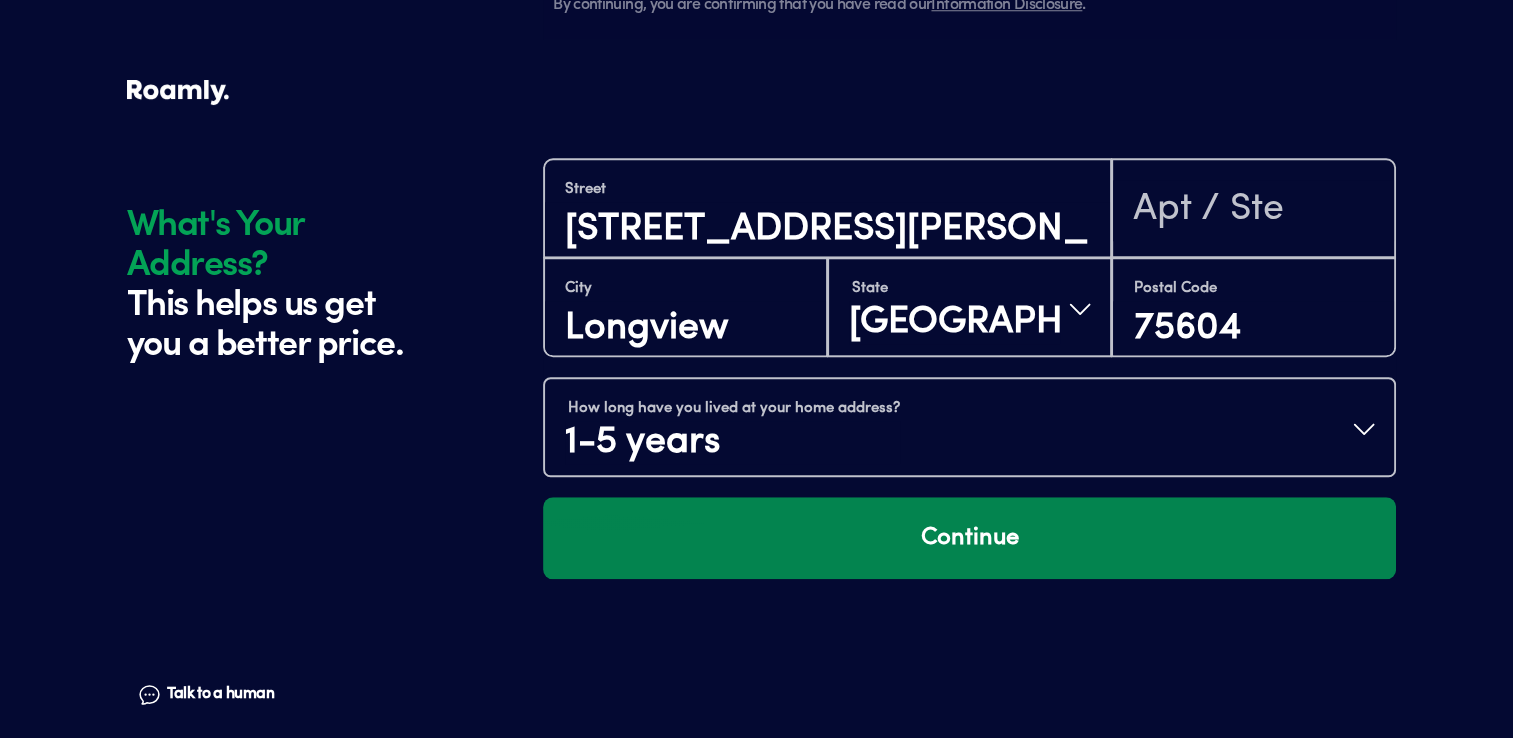 click on "Continue" at bounding box center (969, 538) 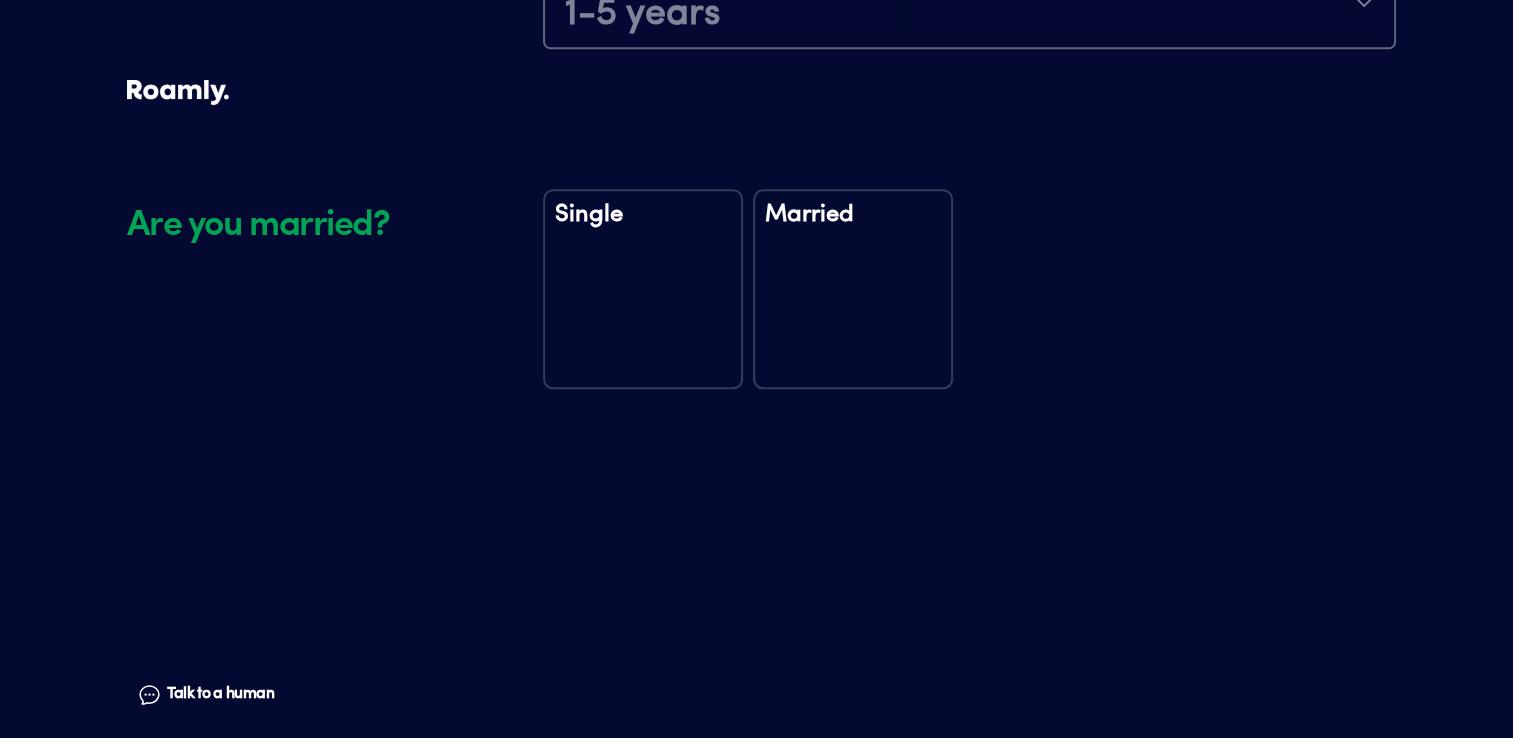scroll, scrollTop: 2336, scrollLeft: 0, axis: vertical 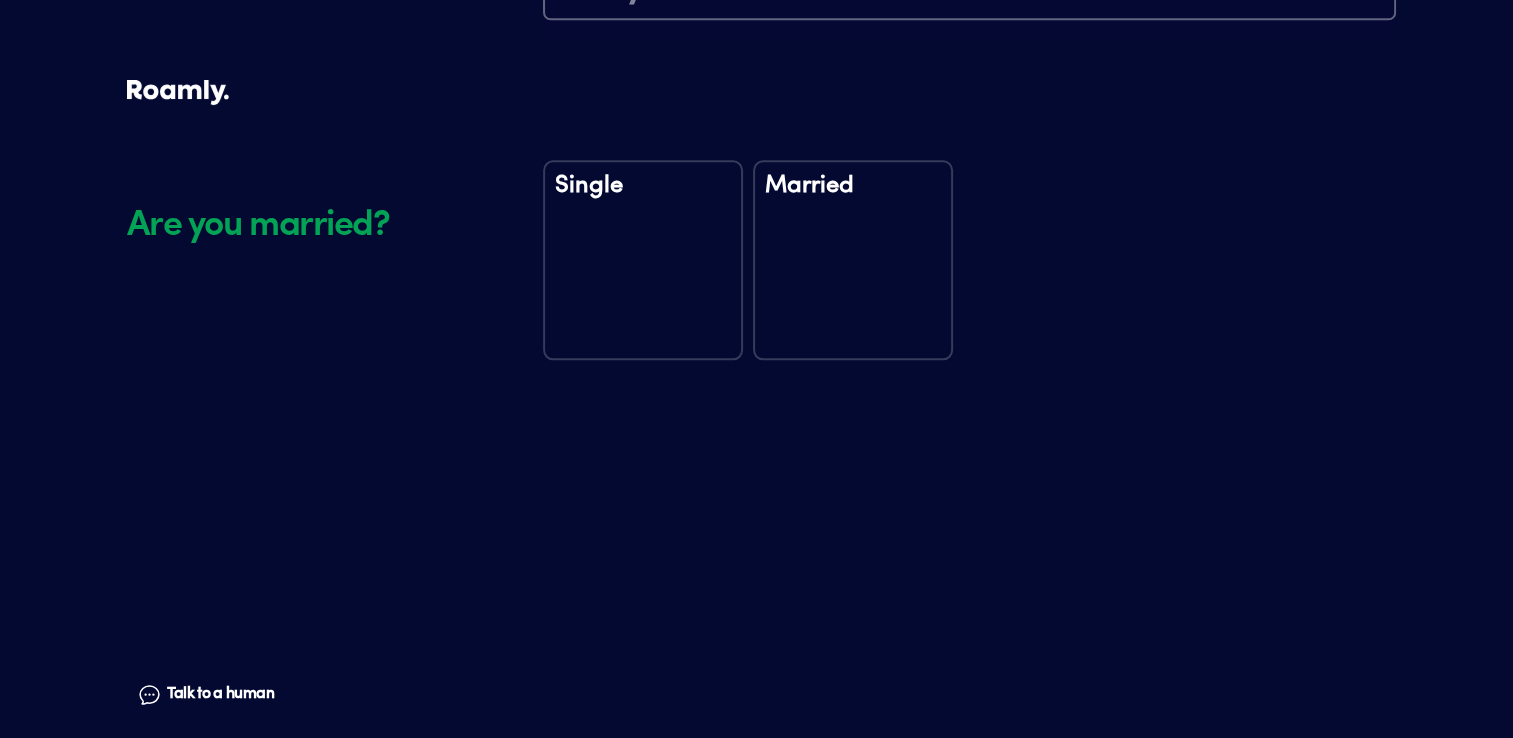 click on "Married" at bounding box center (853, 199) 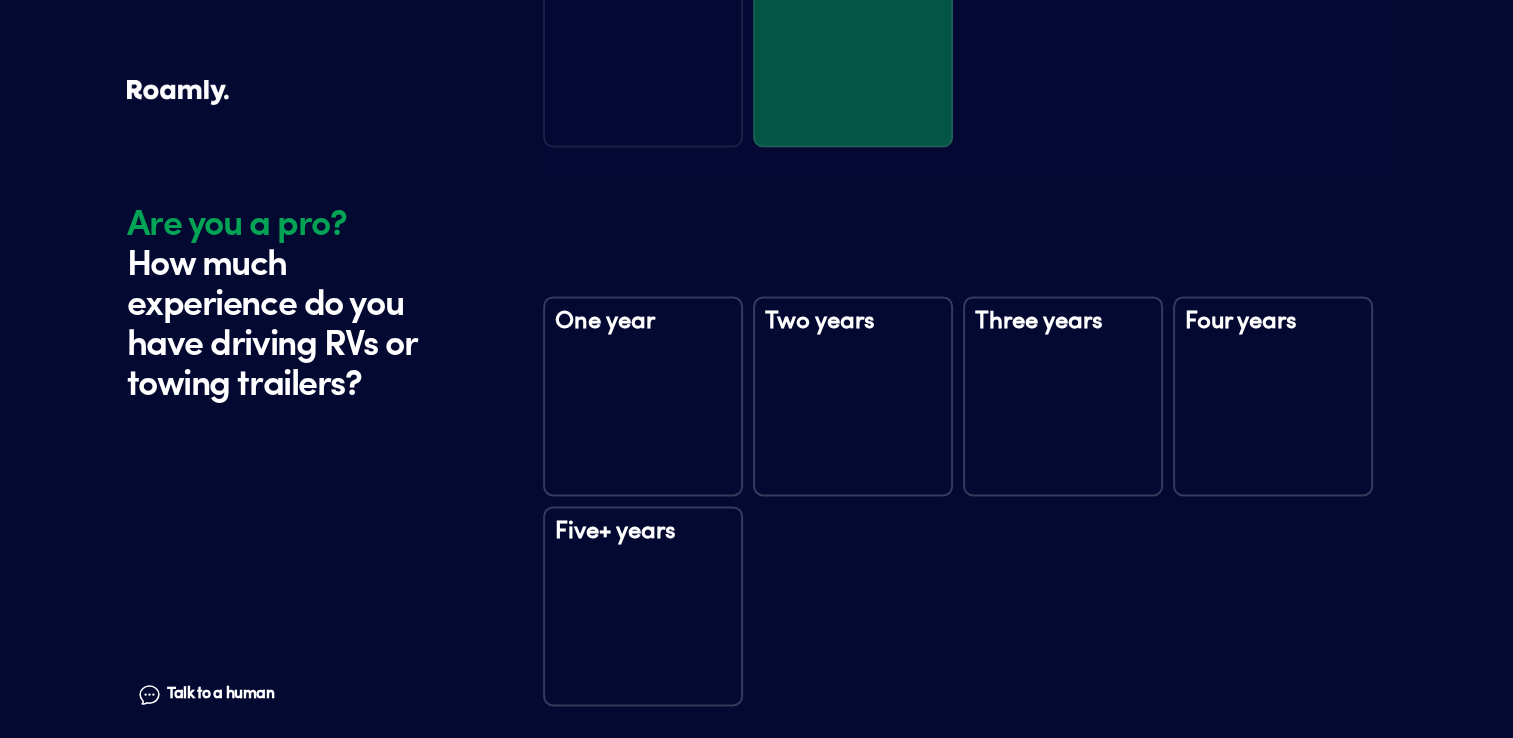 scroll, scrollTop: 2726, scrollLeft: 0, axis: vertical 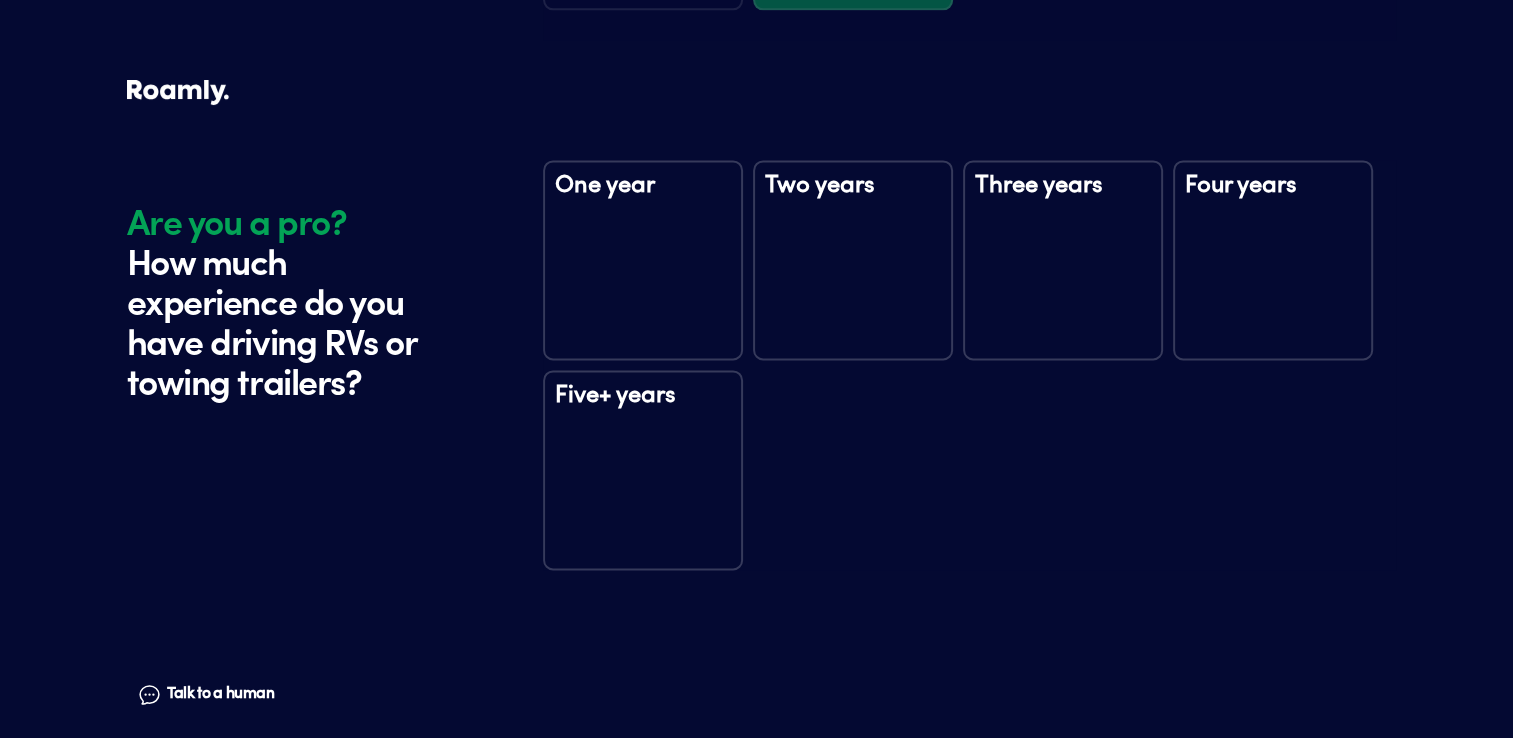 click on "Three years" at bounding box center [1063, 260] 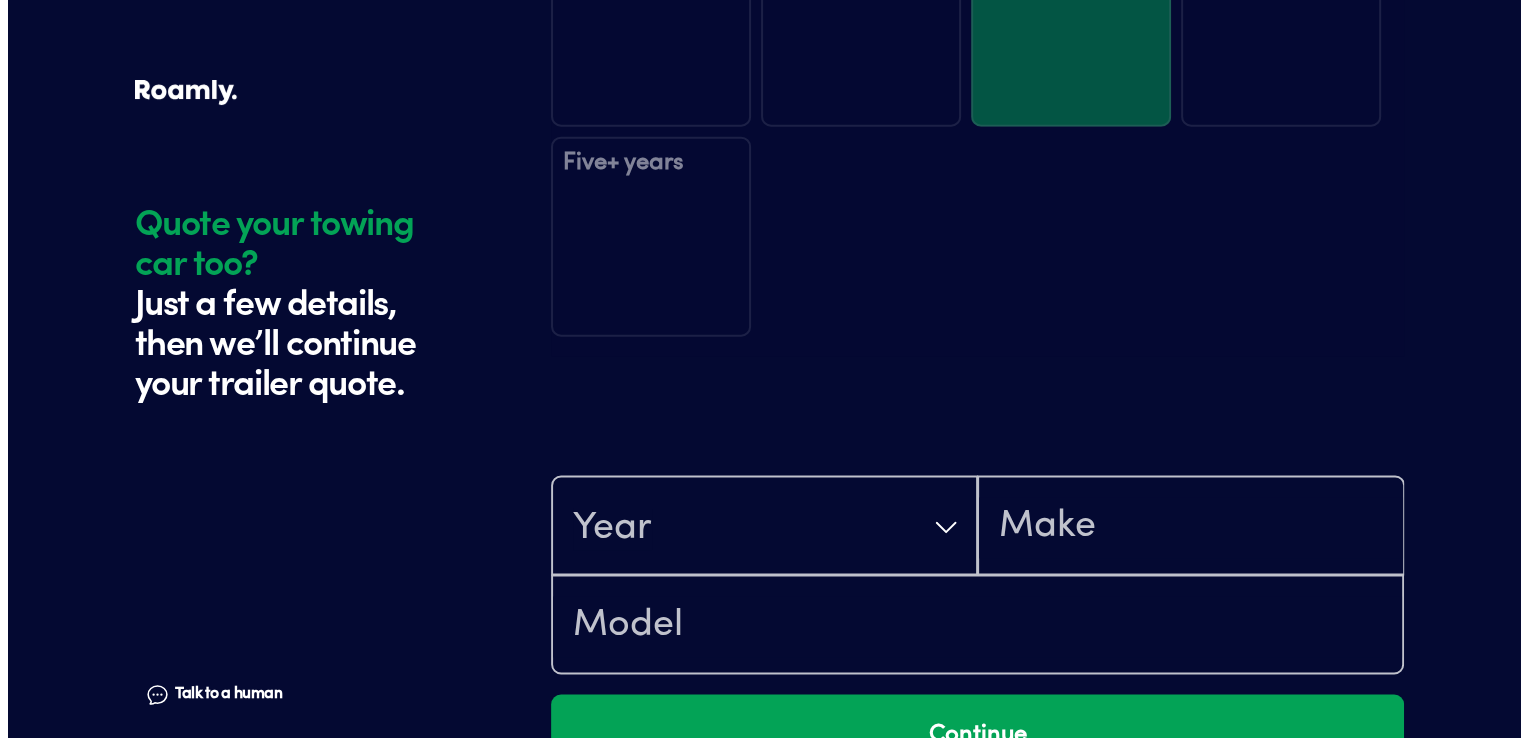 scroll, scrollTop: 3316, scrollLeft: 0, axis: vertical 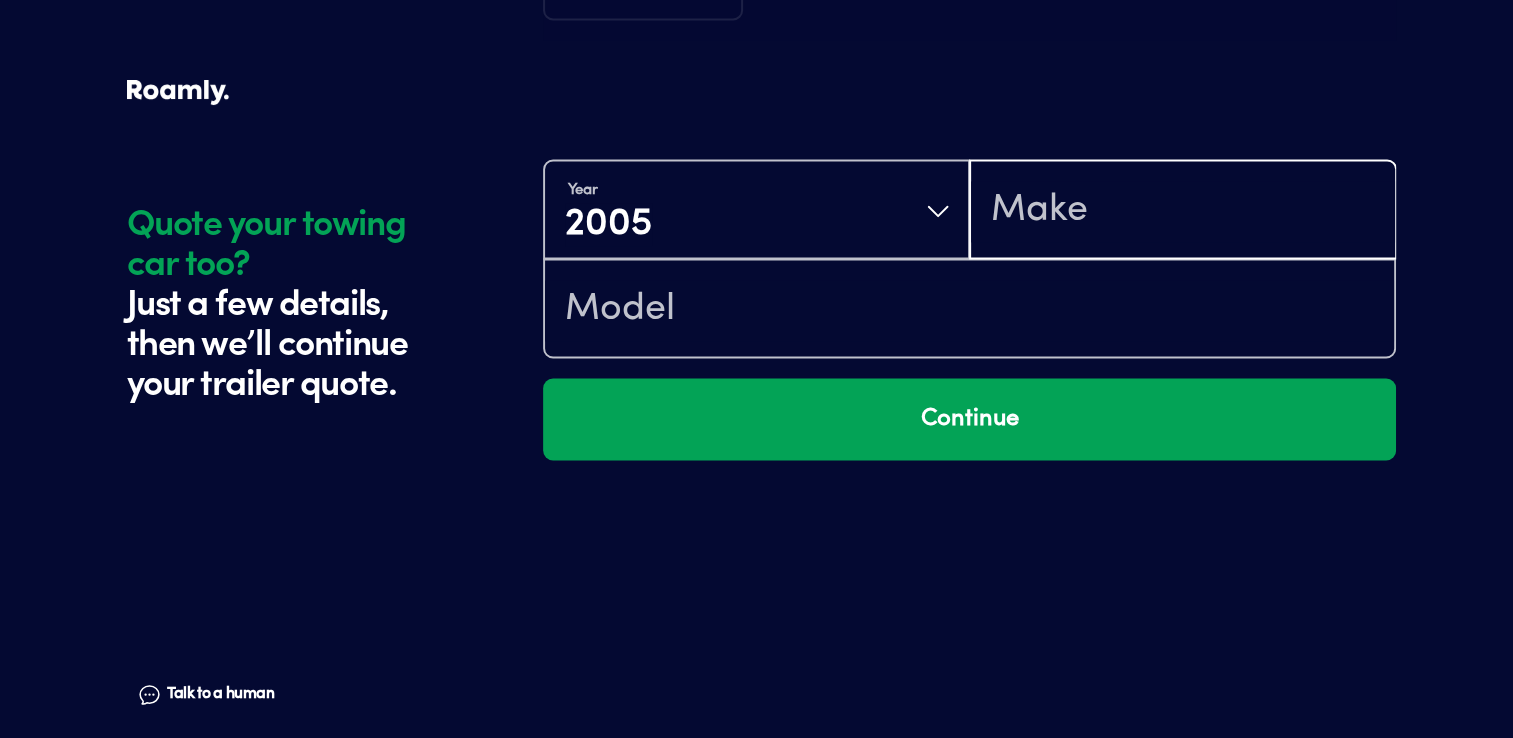 click at bounding box center (1182, 211) 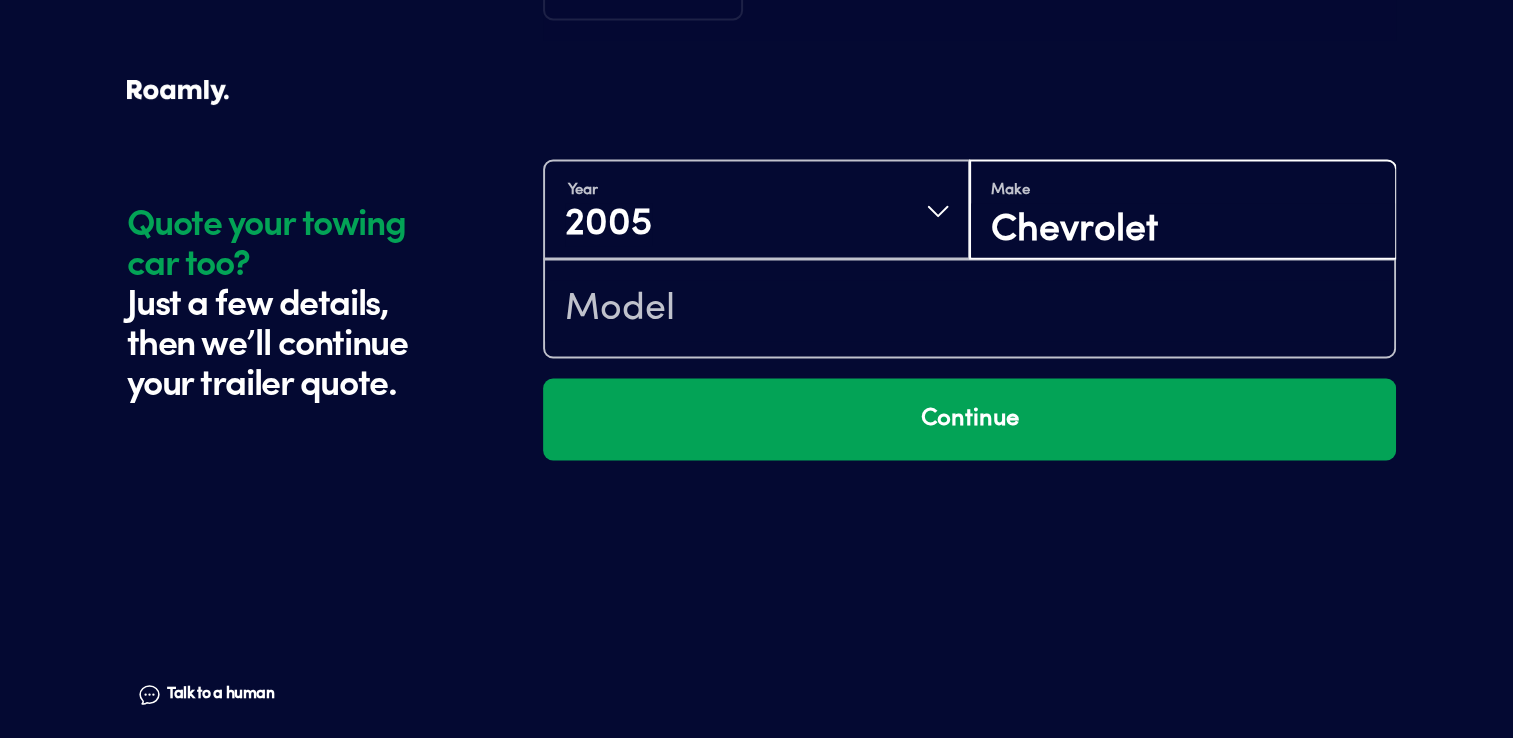 type on "Chevrolet" 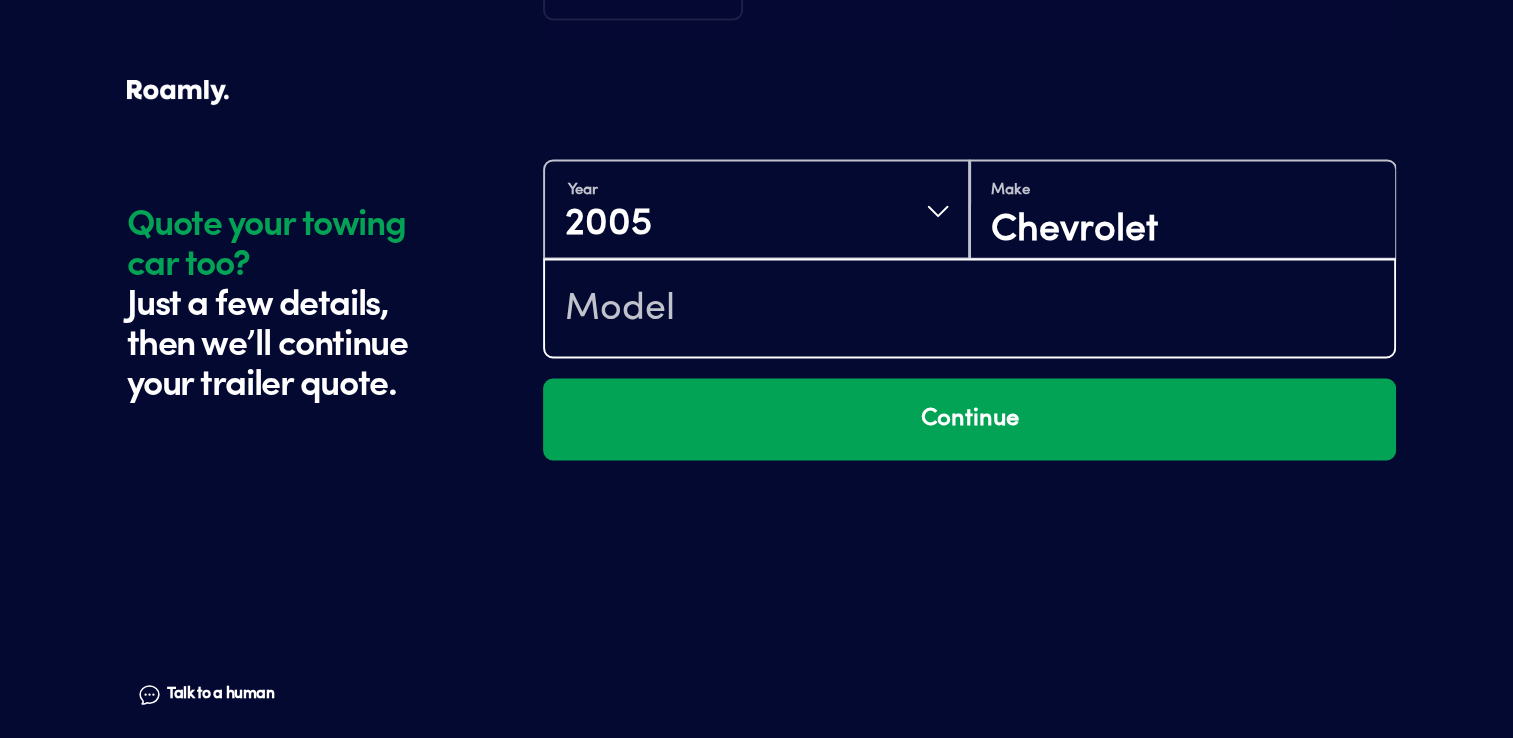 click at bounding box center (969, 310) 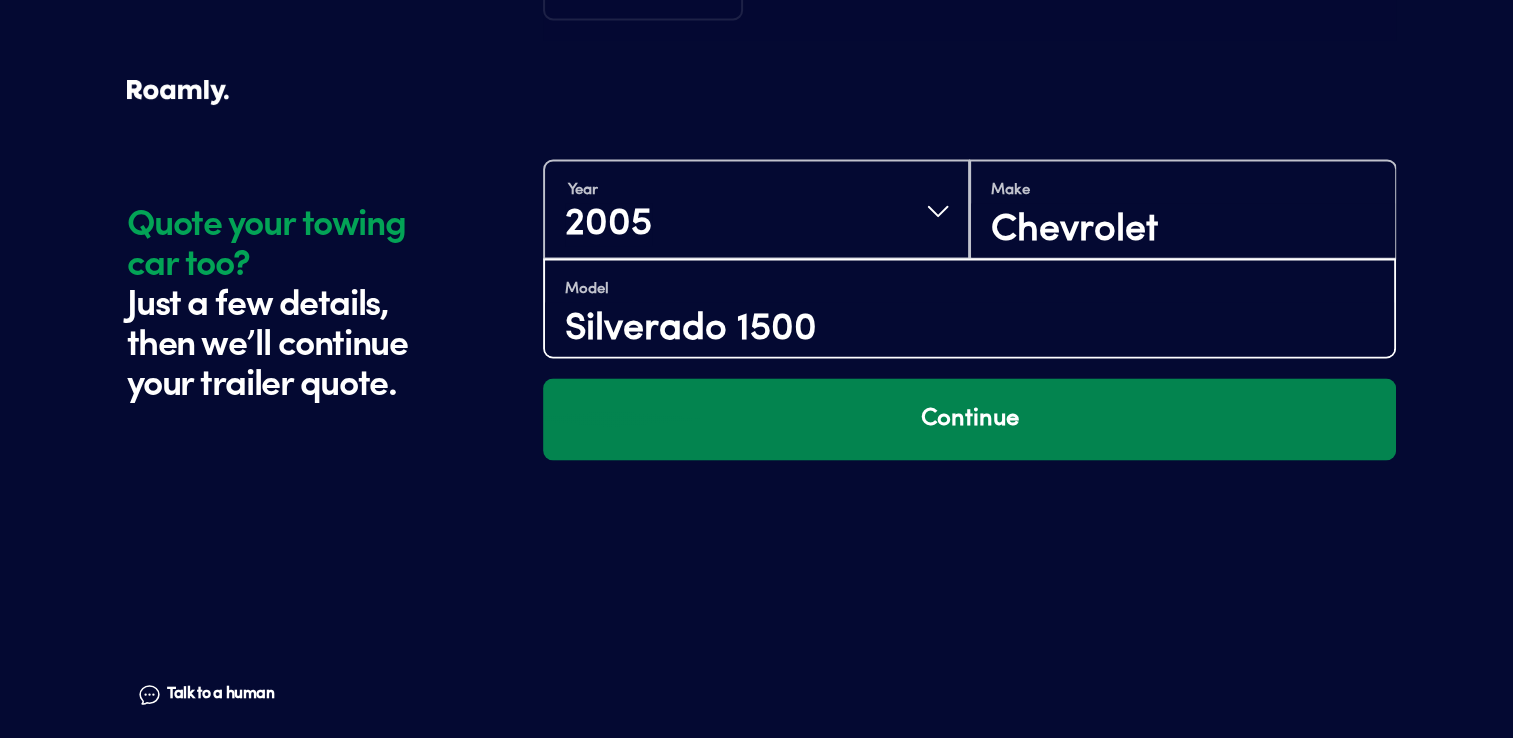 type on "Silverado 1500" 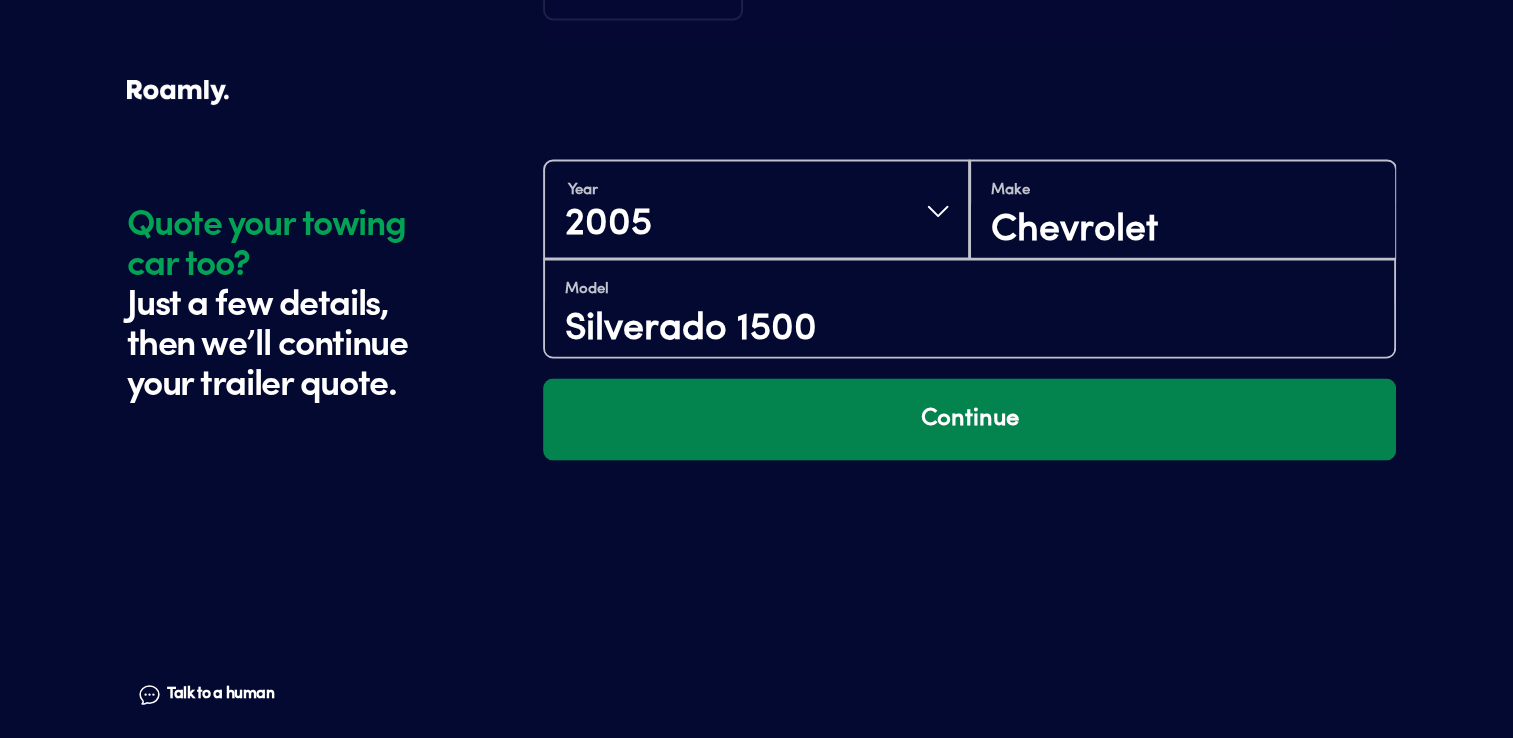 click on "Continue" at bounding box center (969, 419) 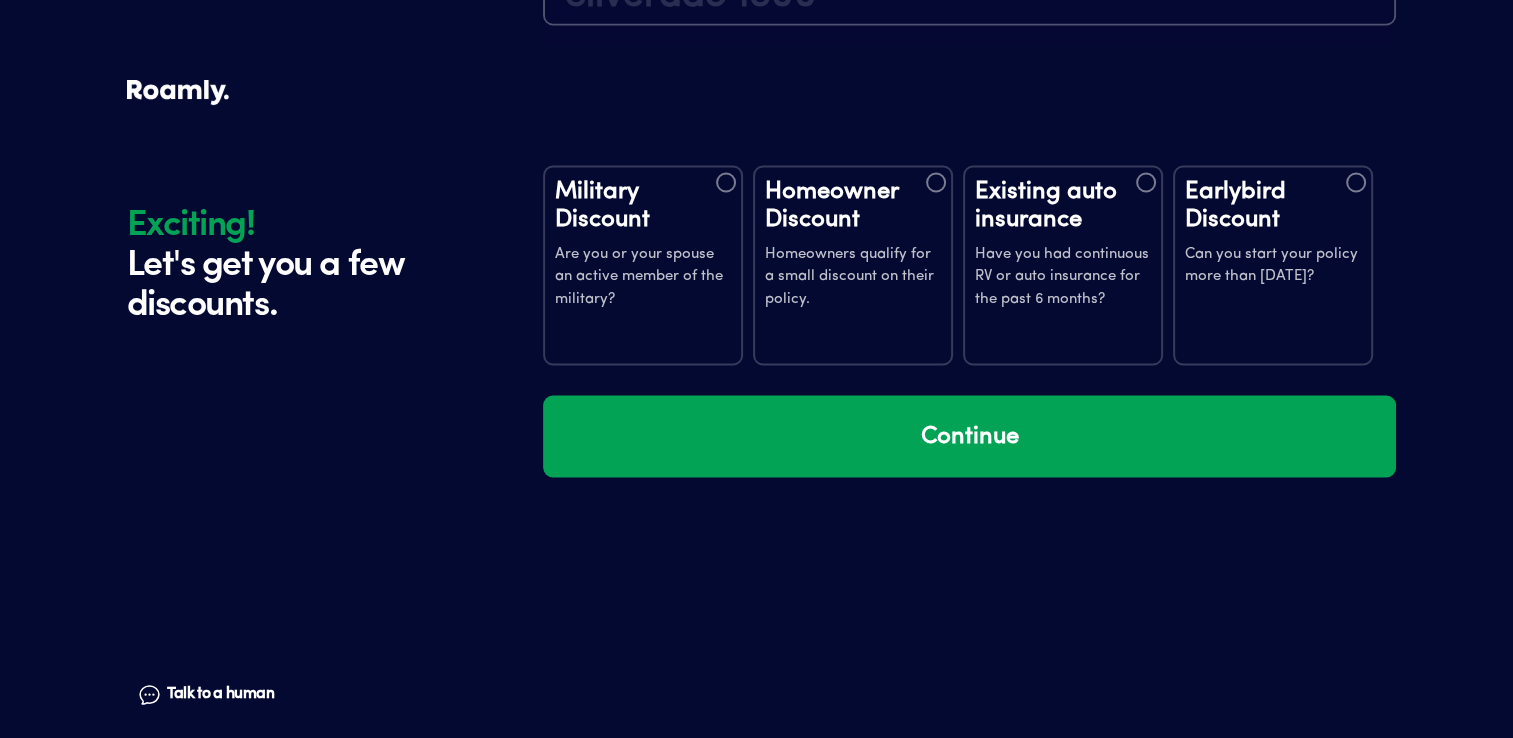 scroll, scrollTop: 3694, scrollLeft: 0, axis: vertical 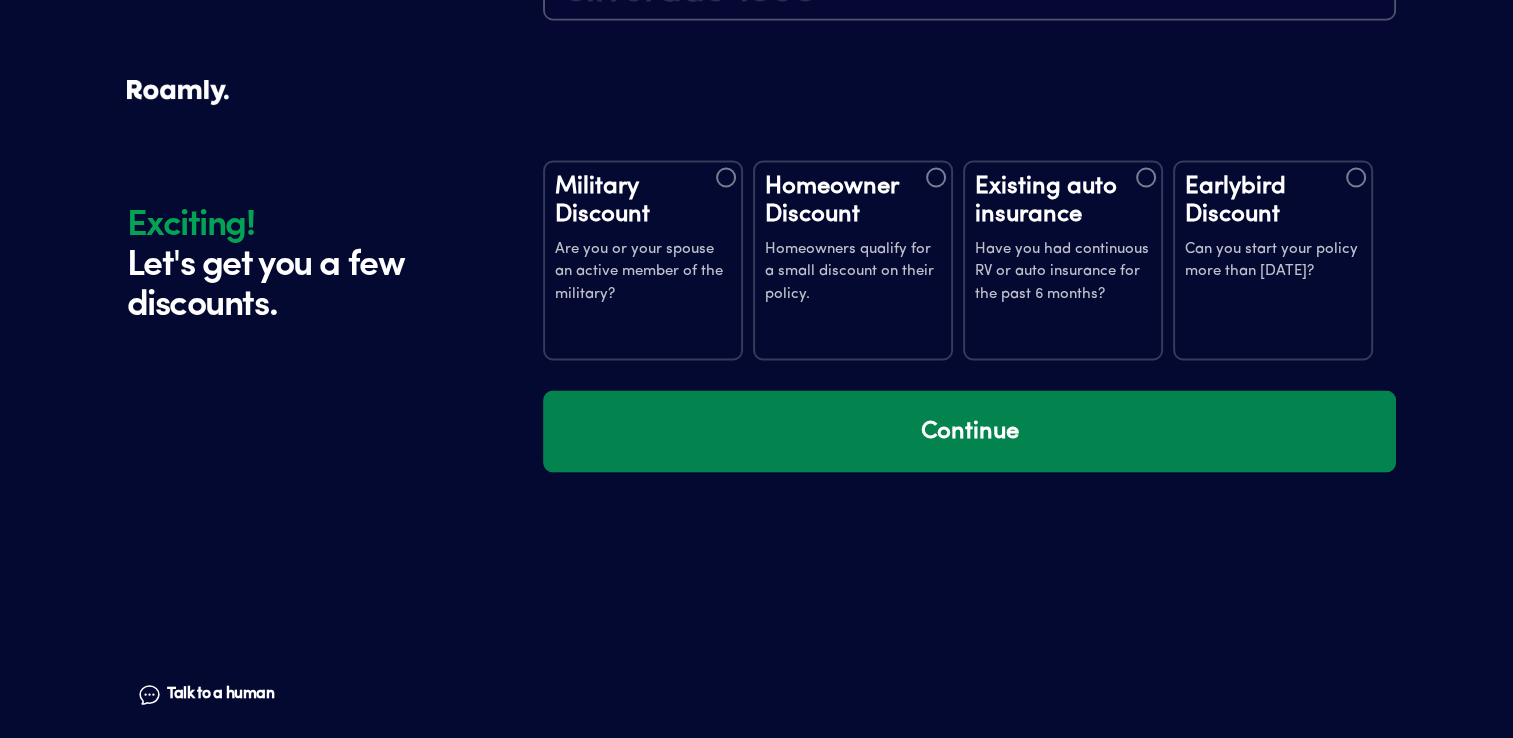 click on "Continue" at bounding box center [969, 431] 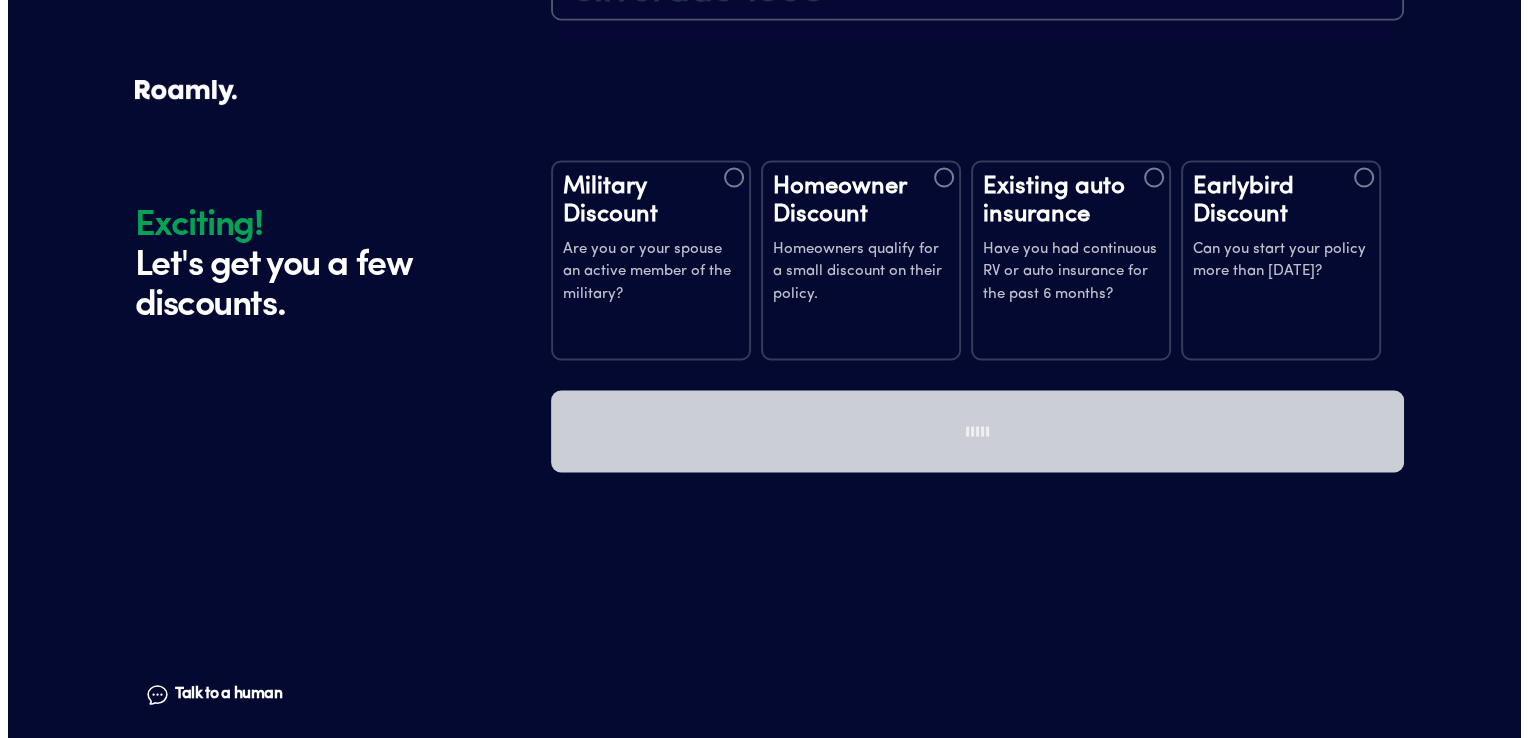 scroll, scrollTop: 0, scrollLeft: 0, axis: both 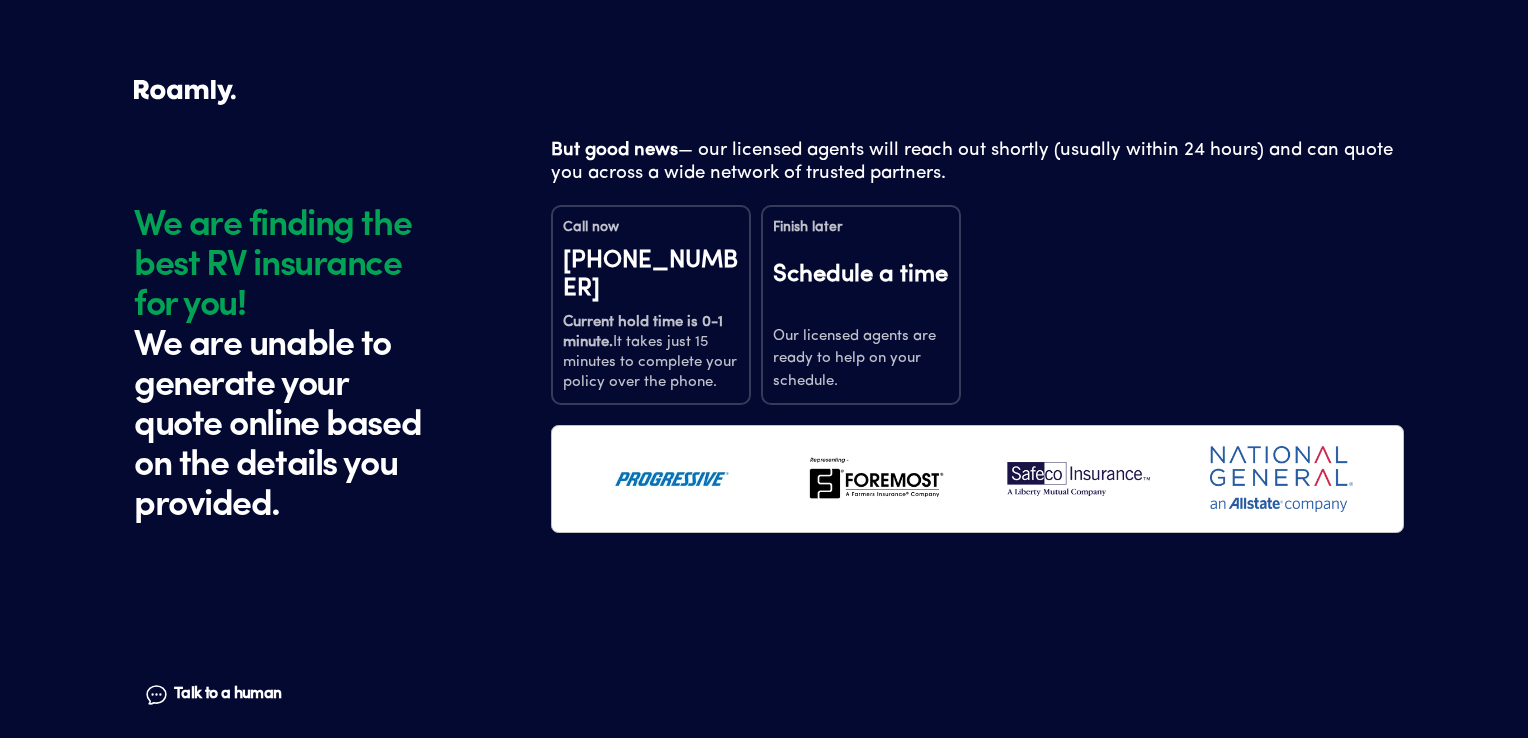 click on "Schedule a time" at bounding box center [861, 288] 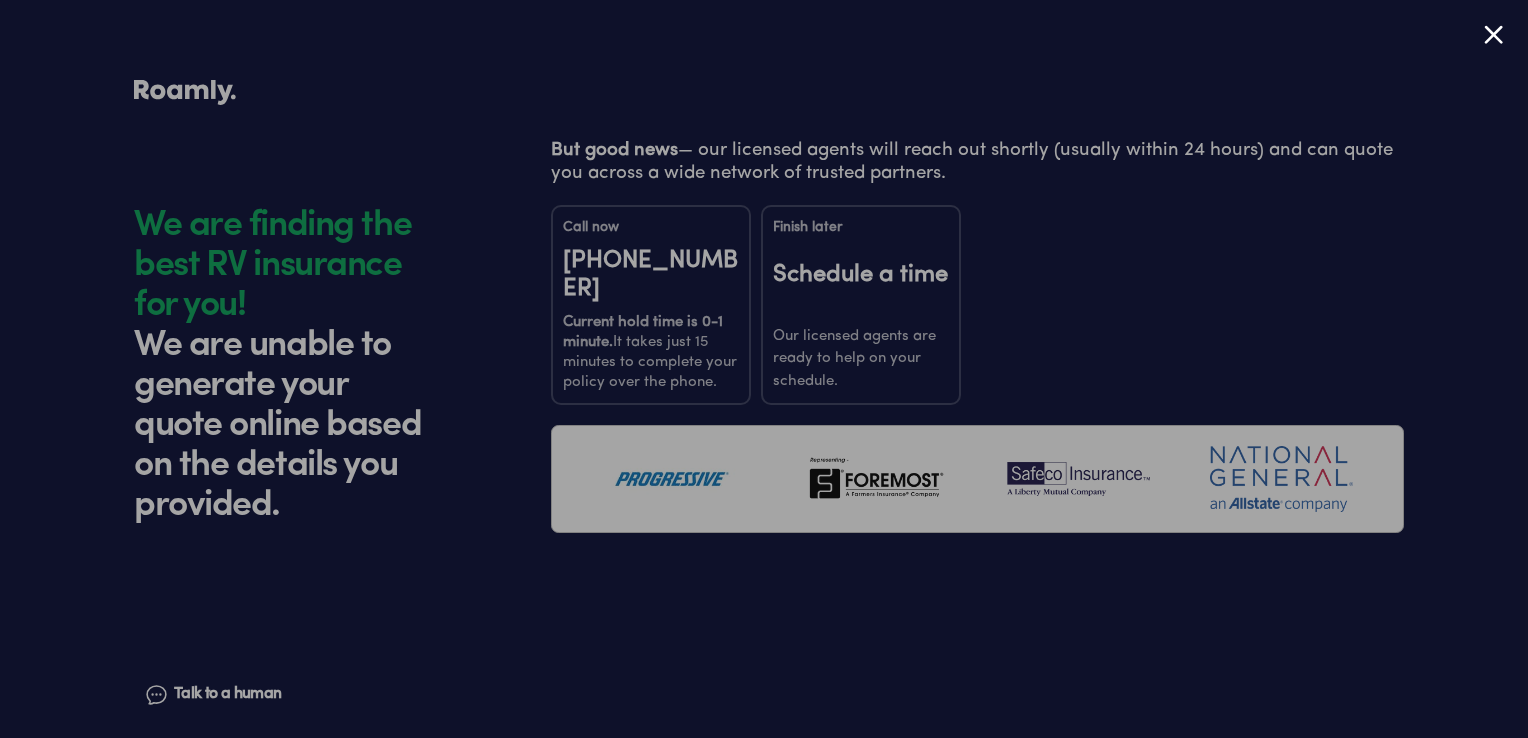 click at bounding box center [764, 369] 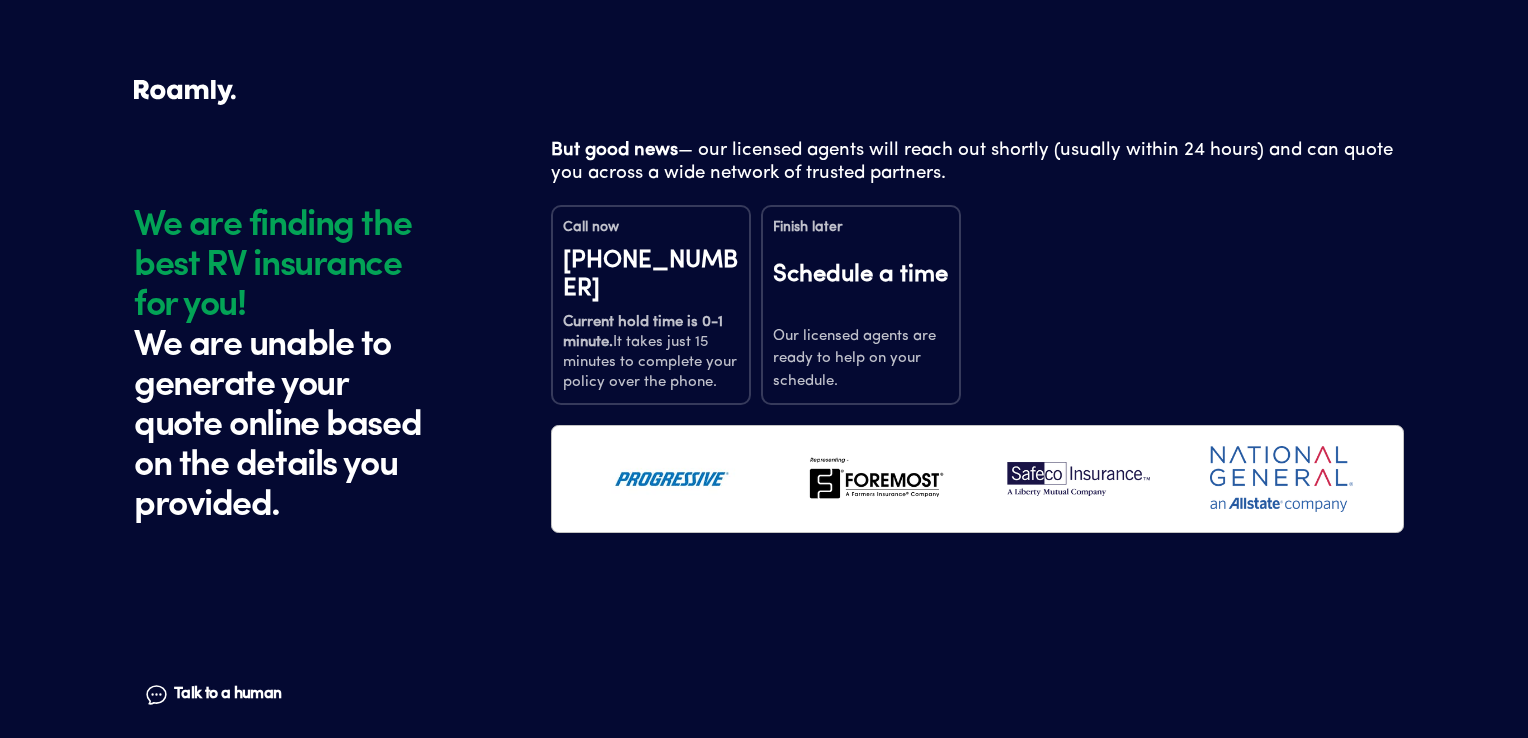 click on "Schedule a time" at bounding box center [861, 288] 